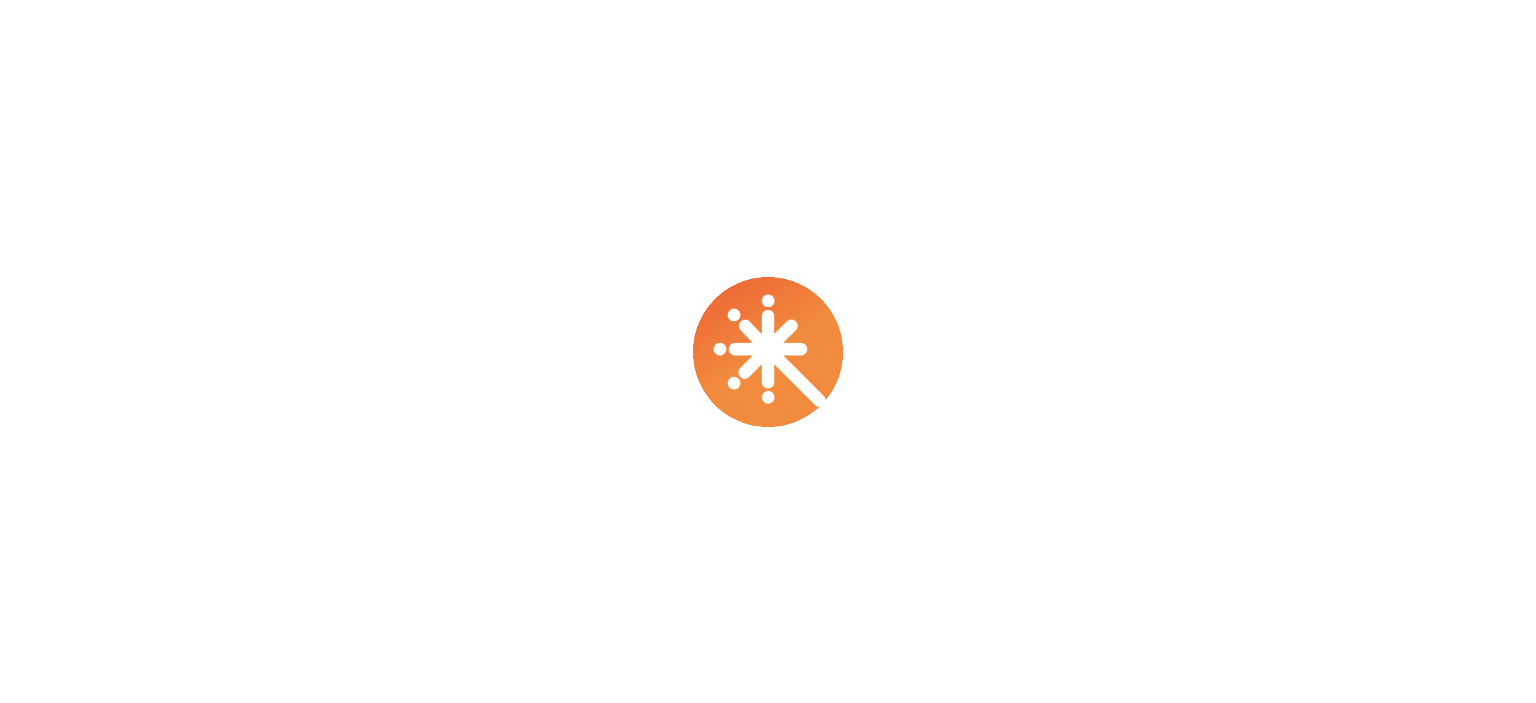 scroll, scrollTop: 0, scrollLeft: 0, axis: both 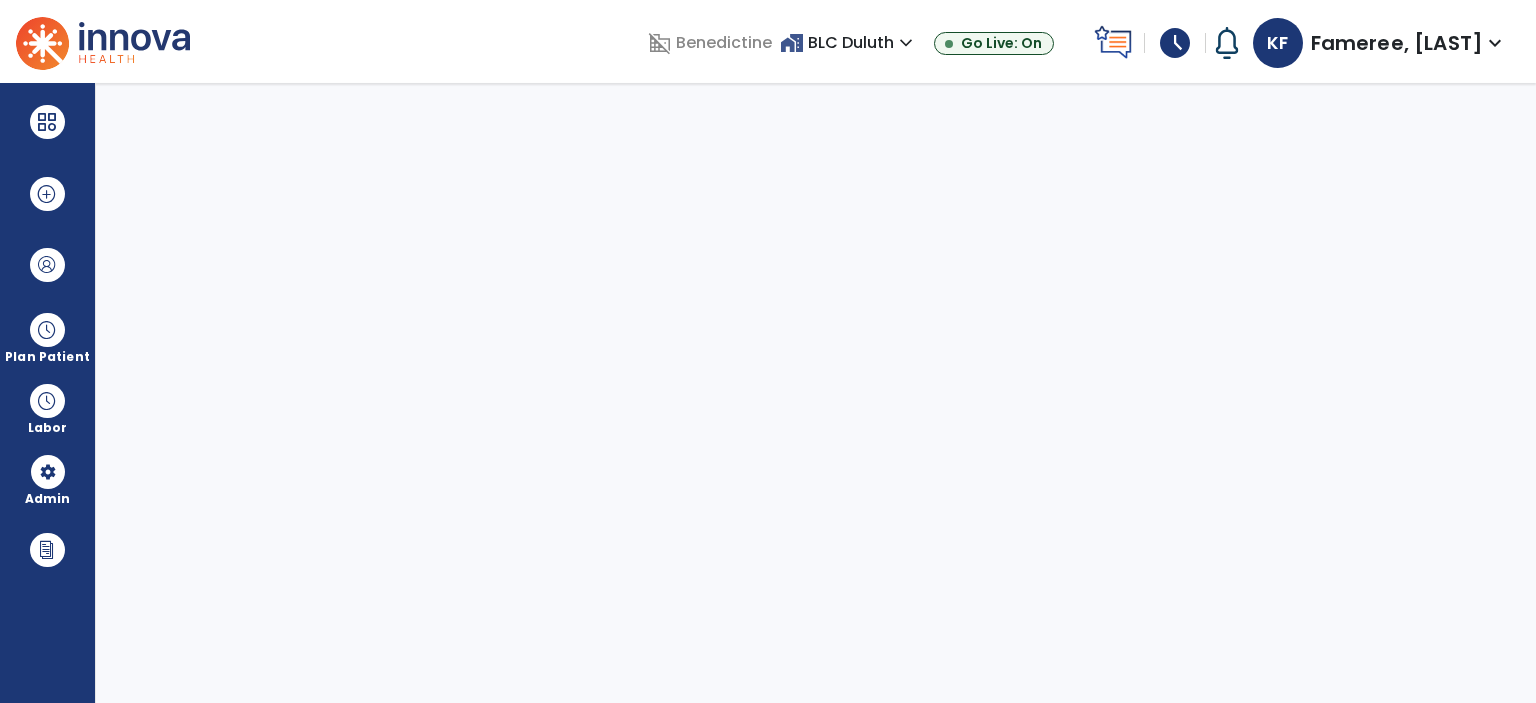 select on "***" 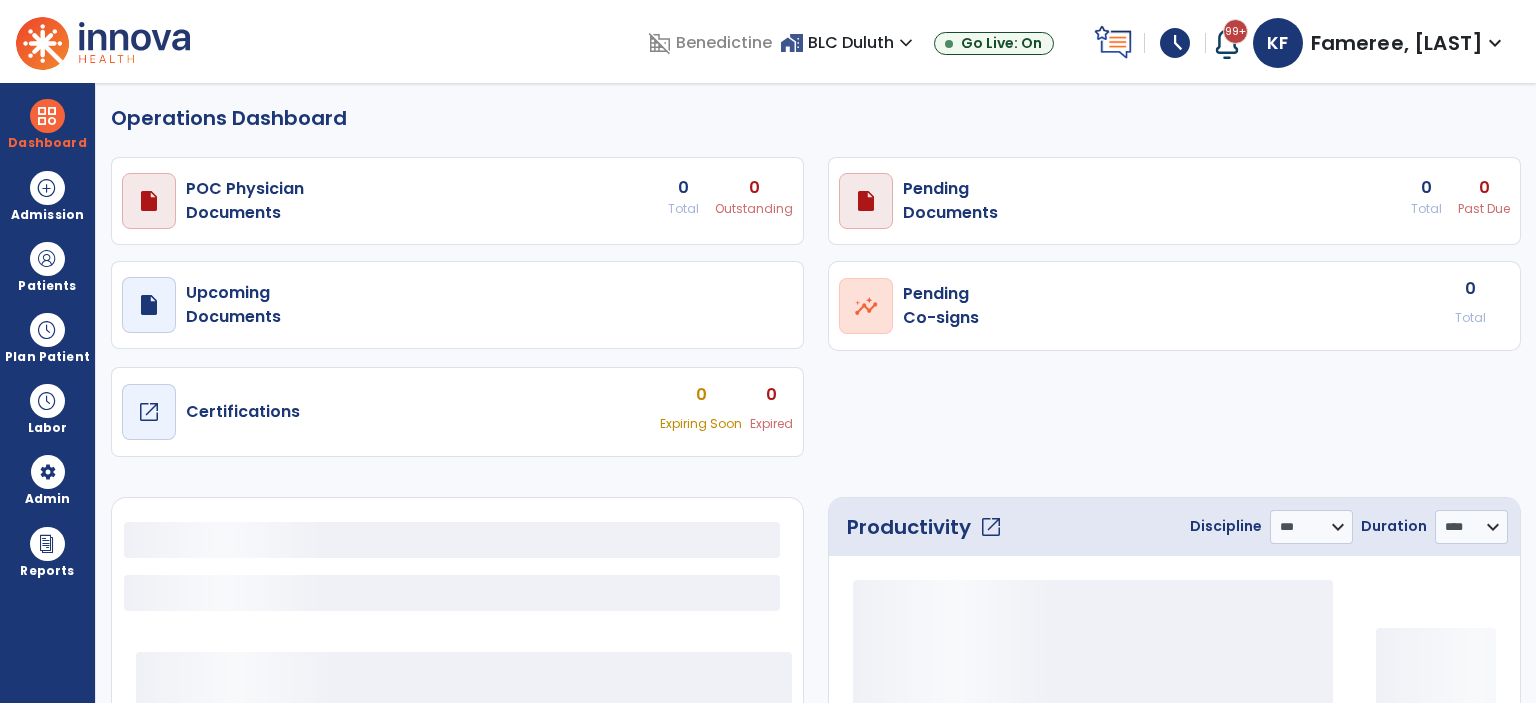 select on "***" 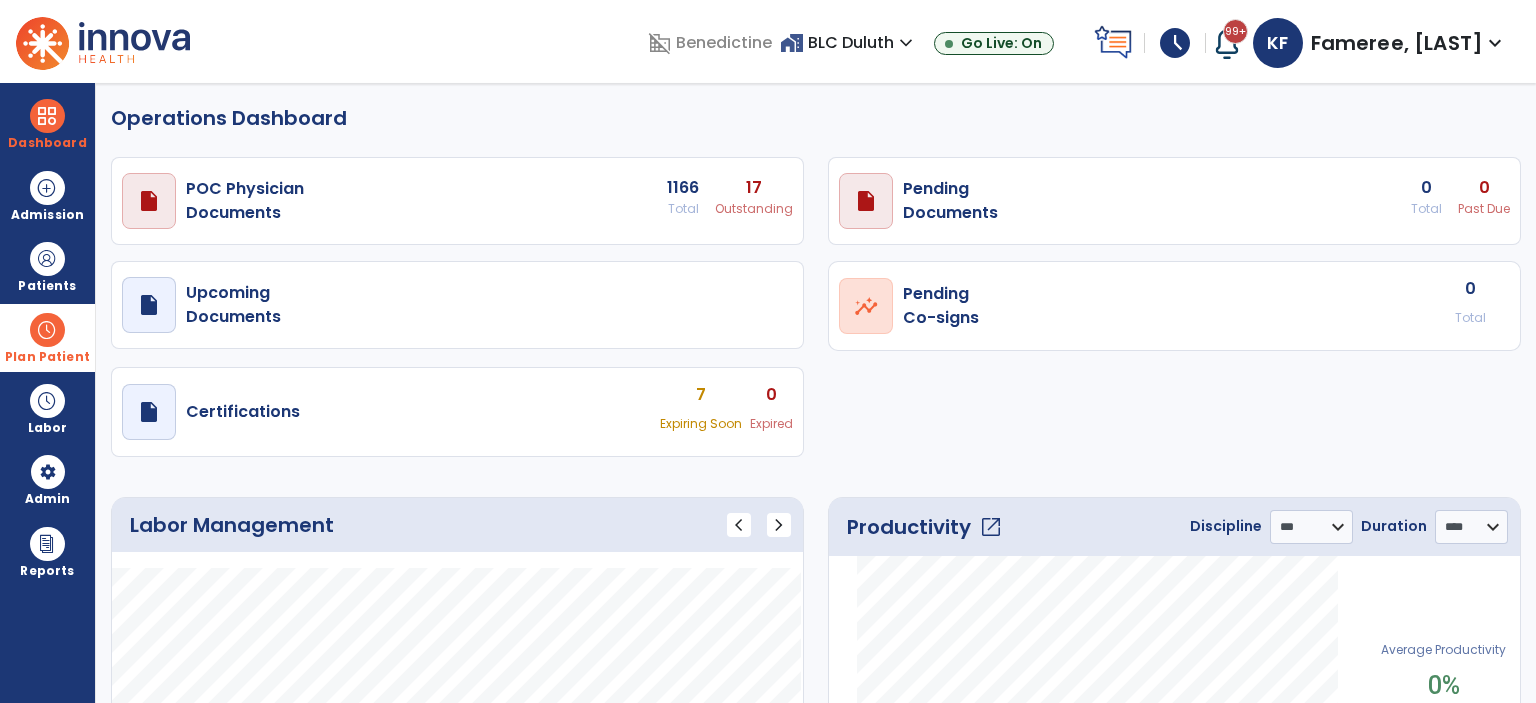 click at bounding box center (47, 330) 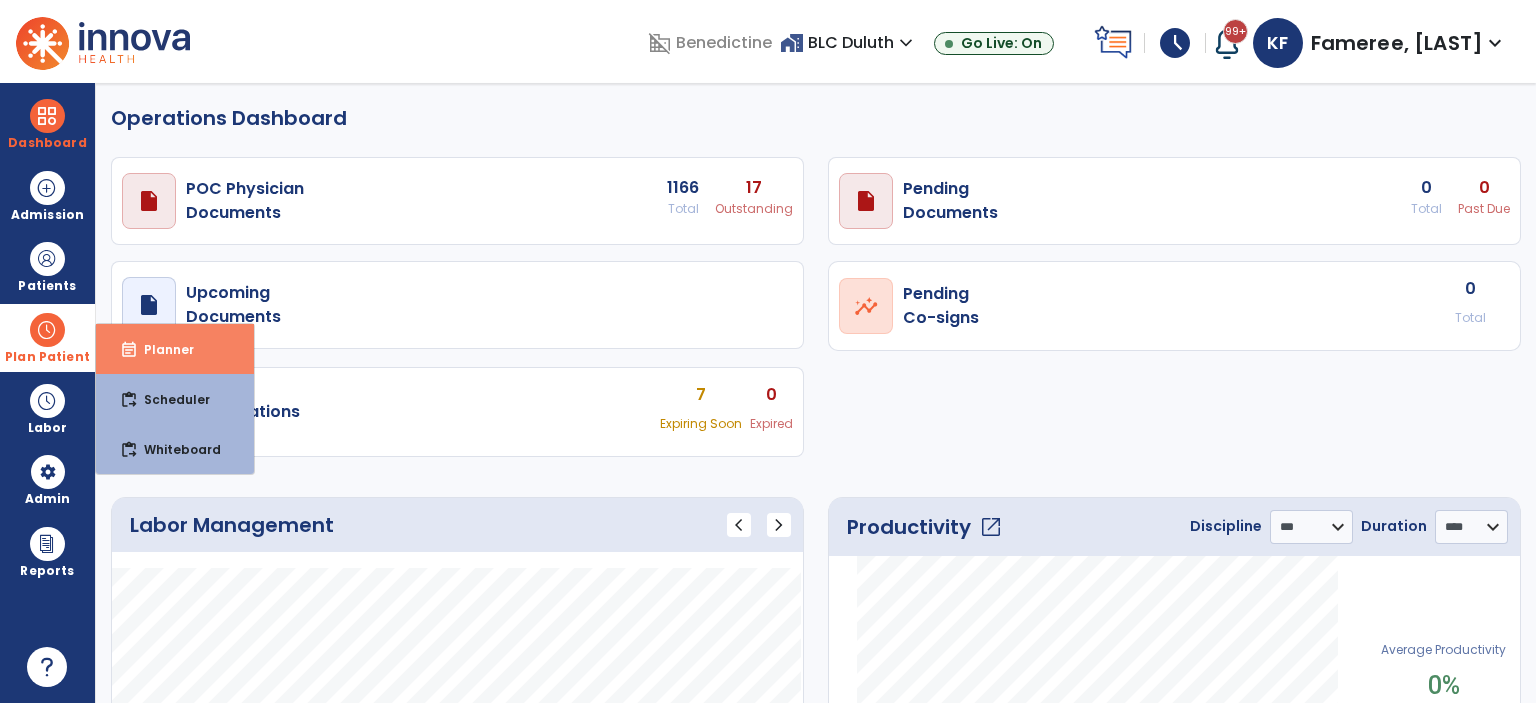 click on "event_note  Planner" at bounding box center [175, 349] 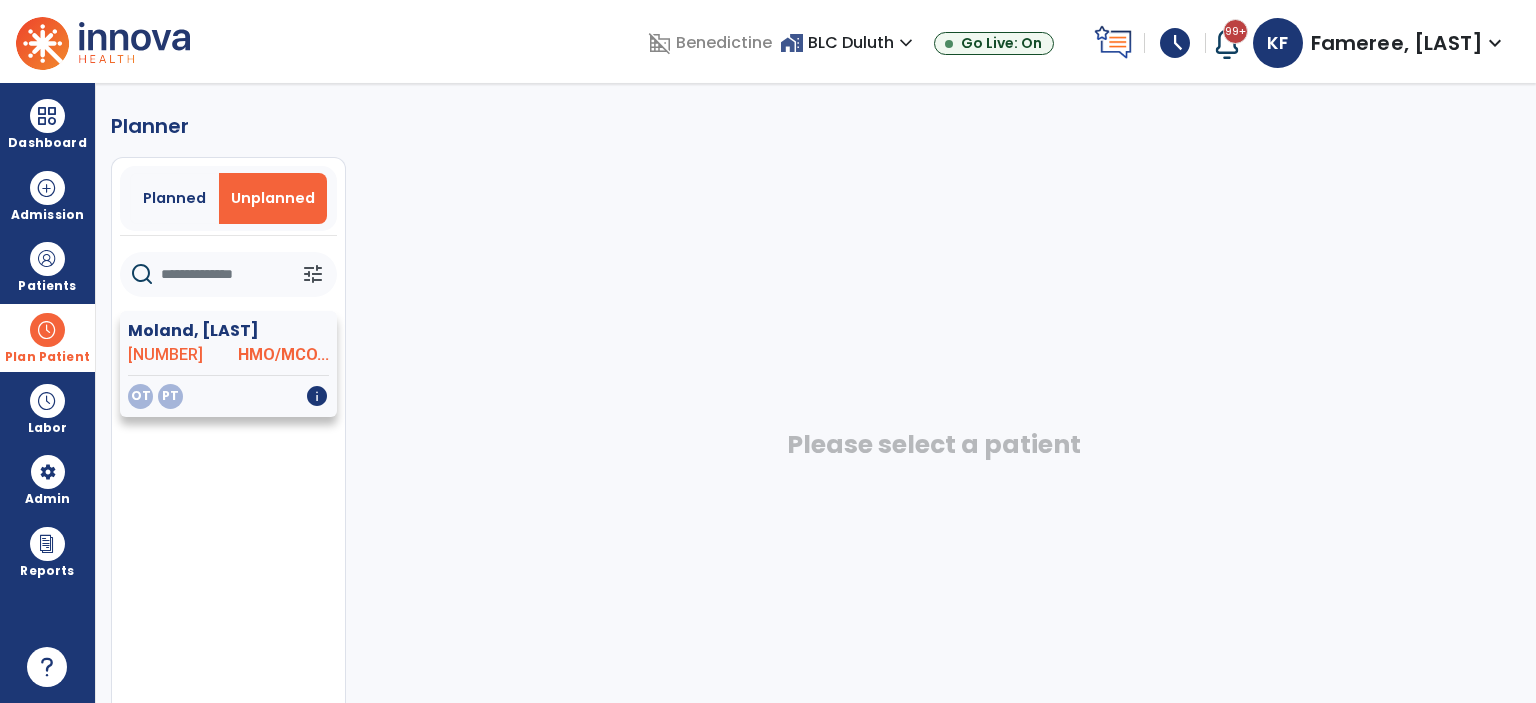 click on "Moland, [LAST]" 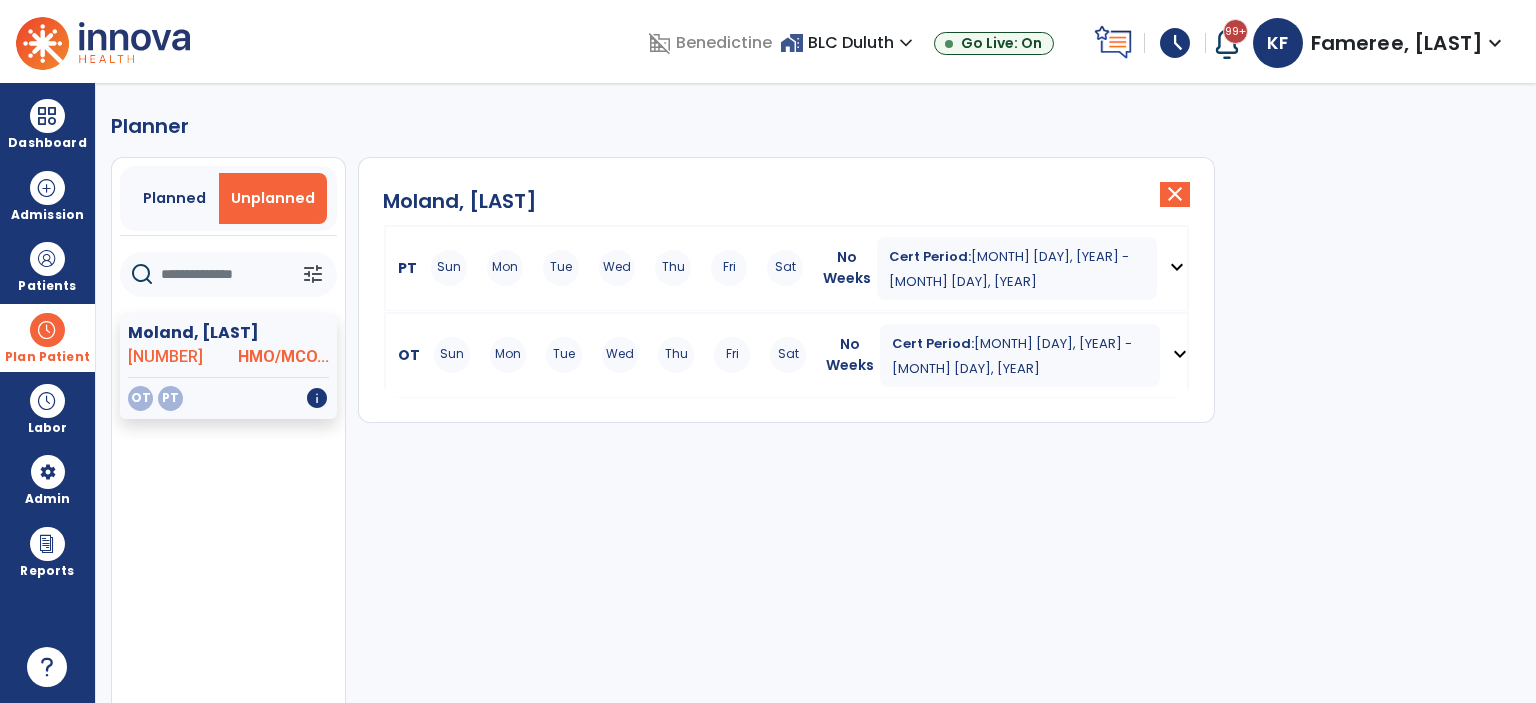 click on "Sun Mon Tue Wed Thu Fri Sat" at bounding box center [617, 268] 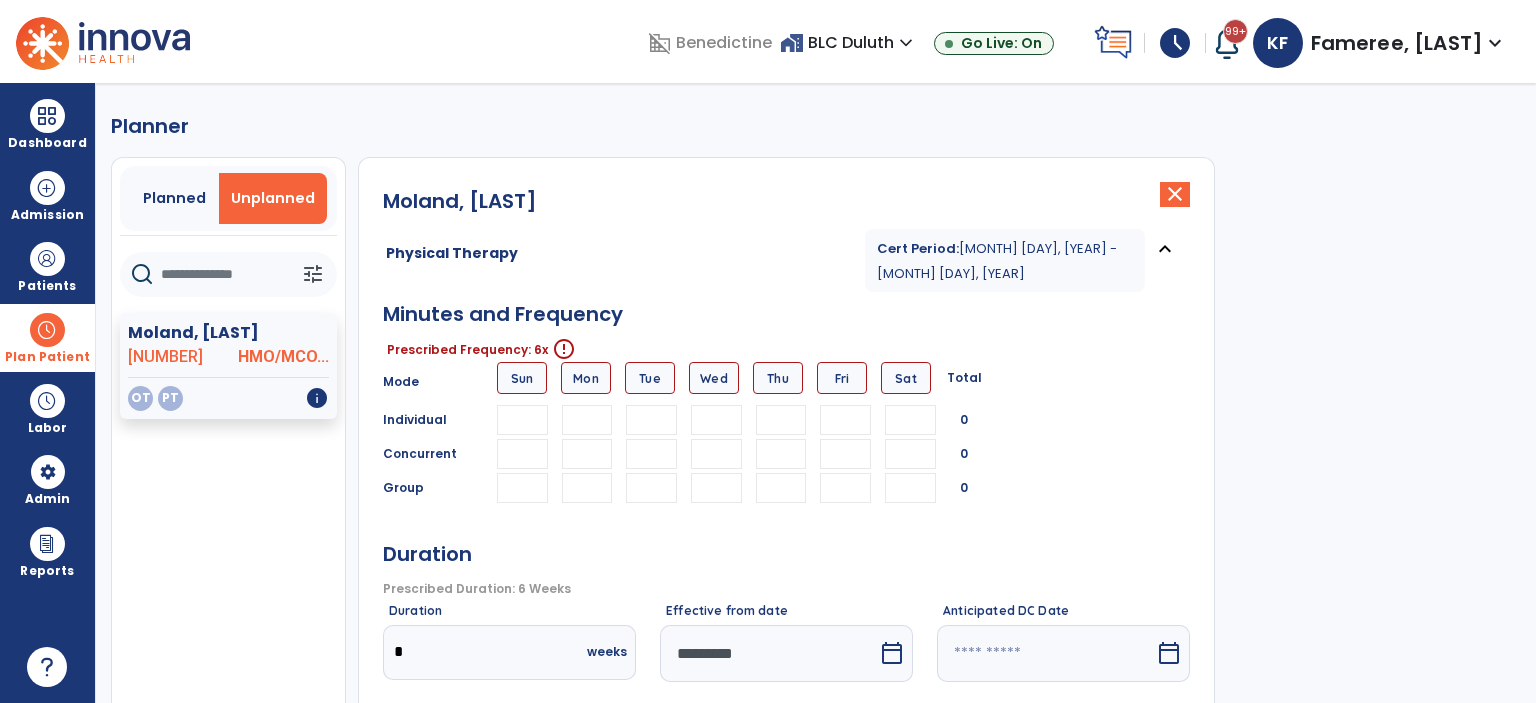 click at bounding box center [587, 420] 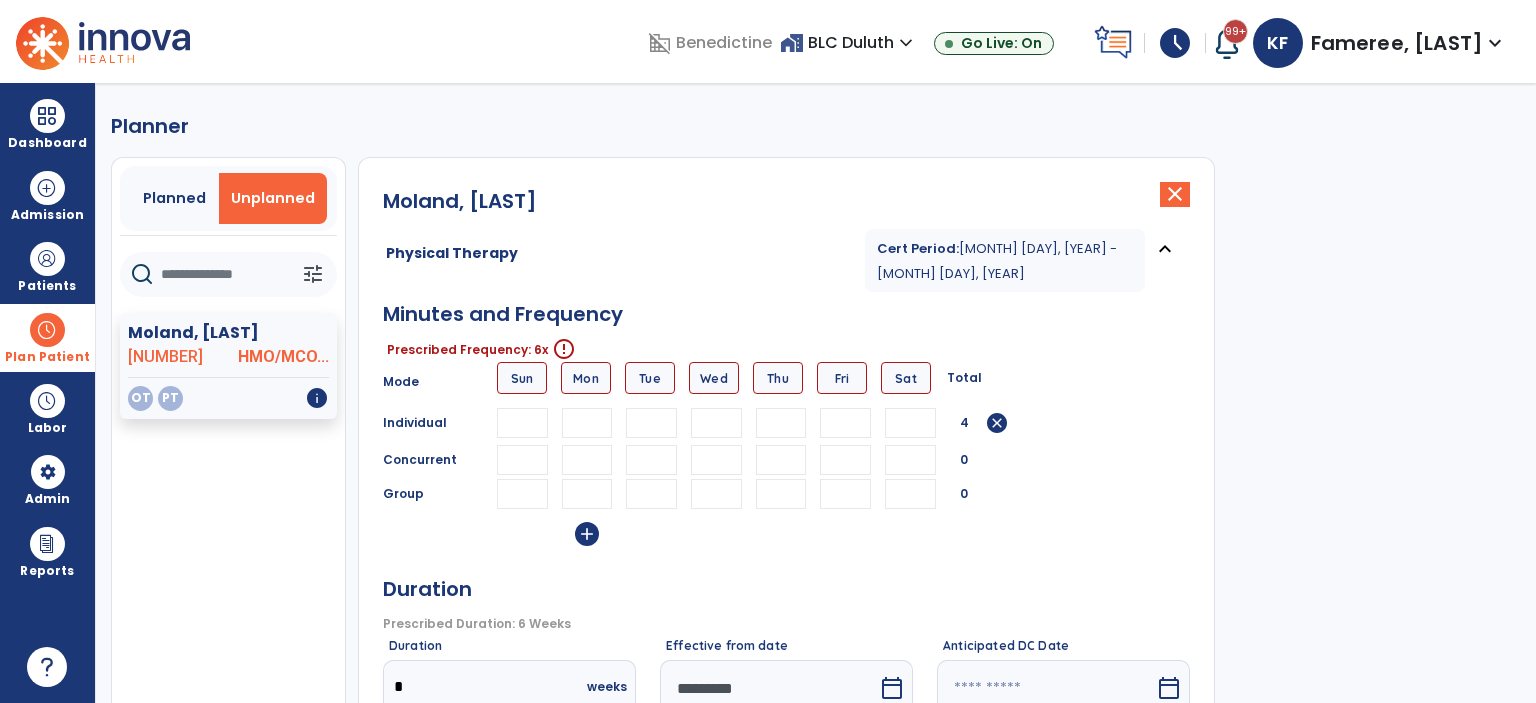 type on "**" 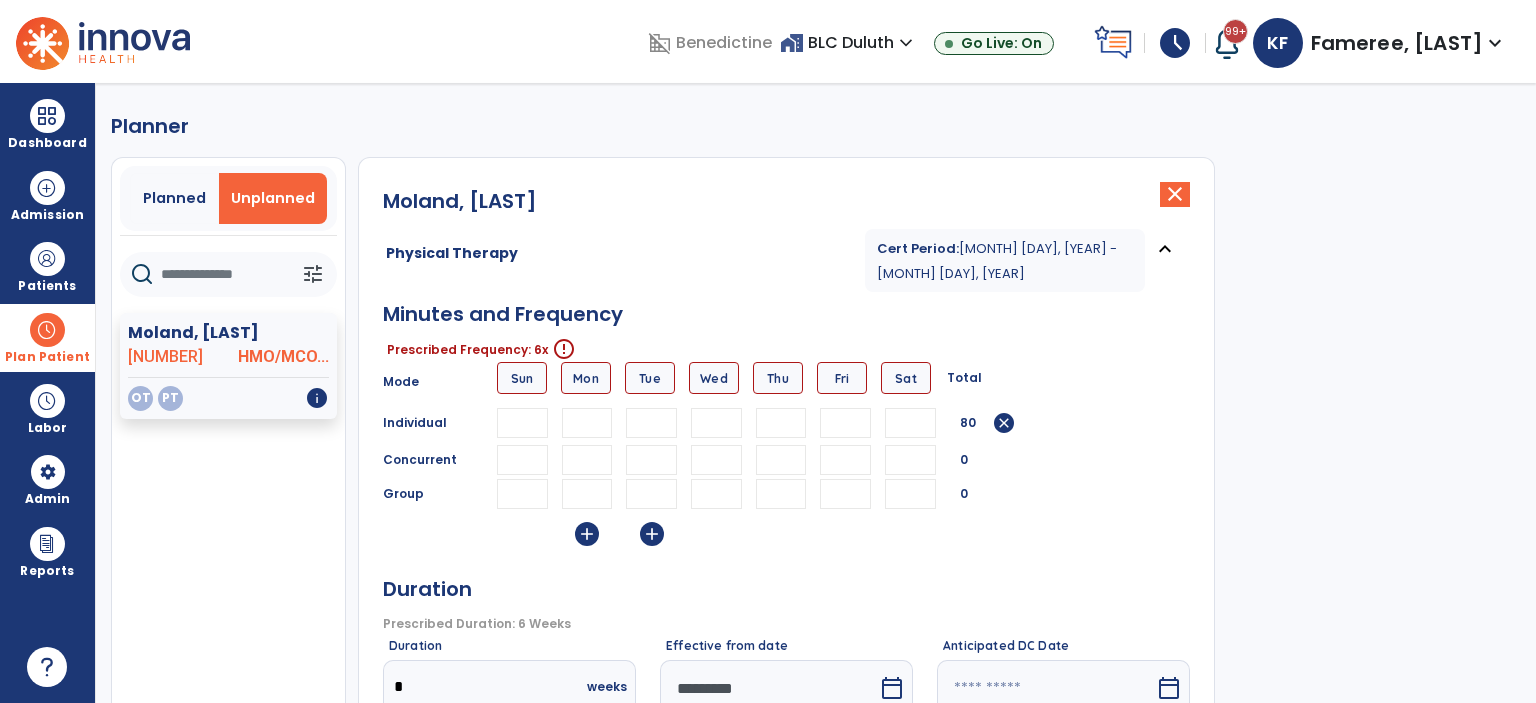 type on "**" 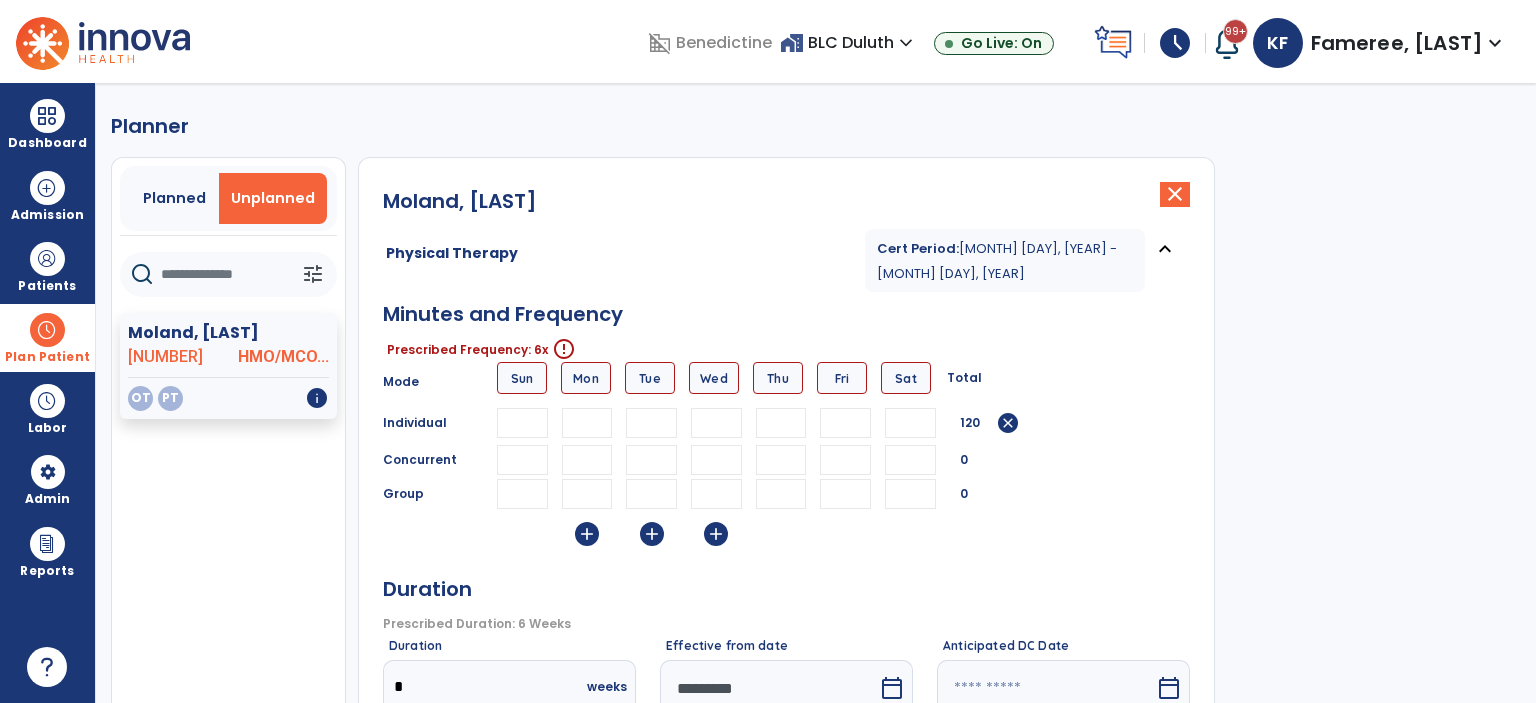 type on "**" 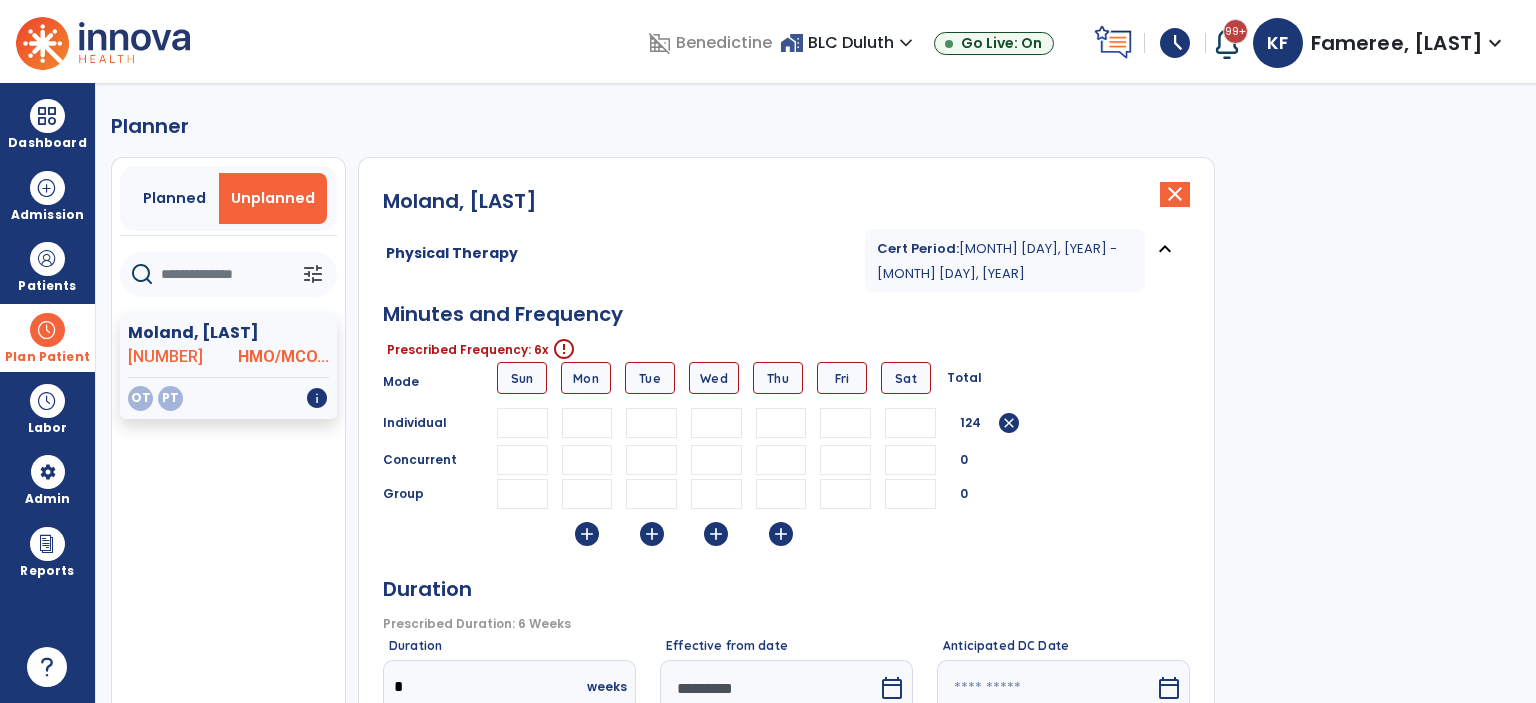 type on "**" 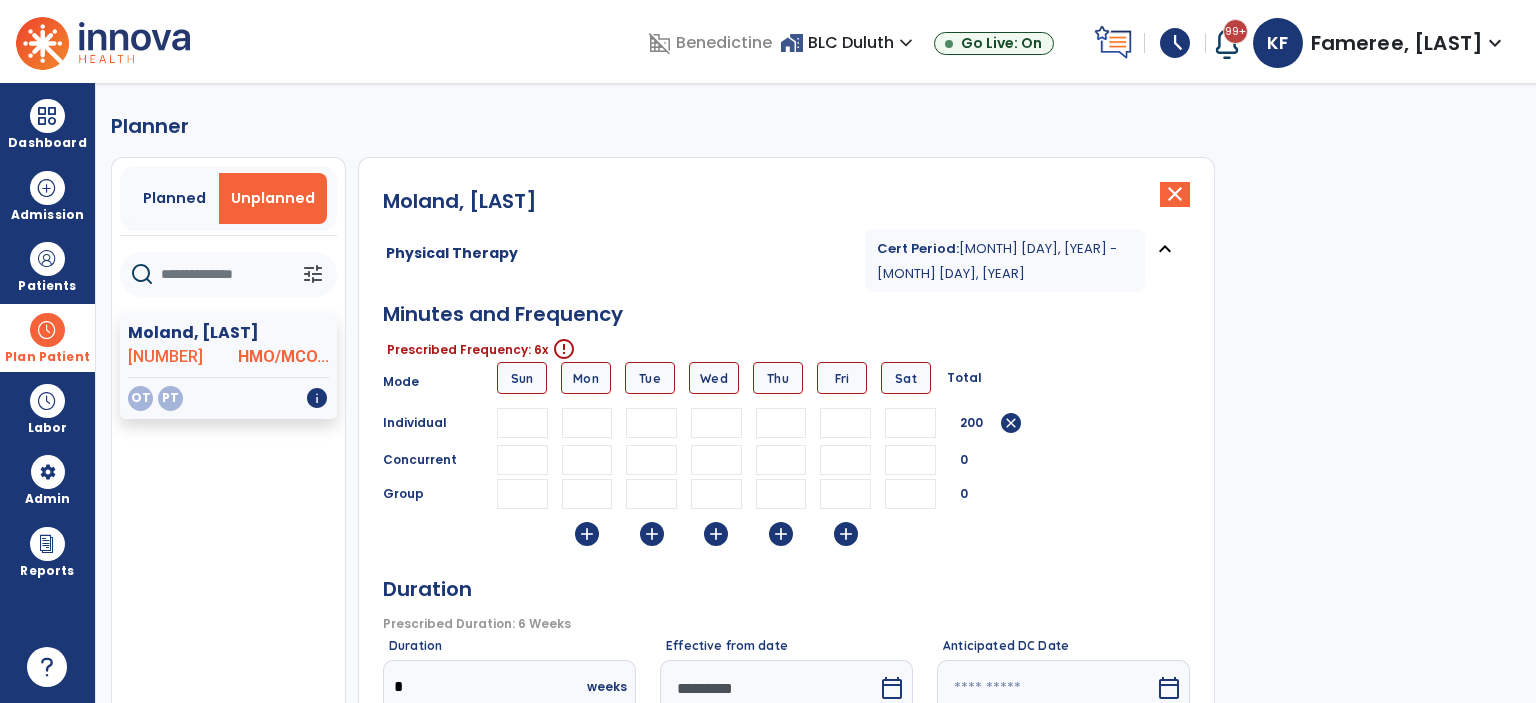 type on "**" 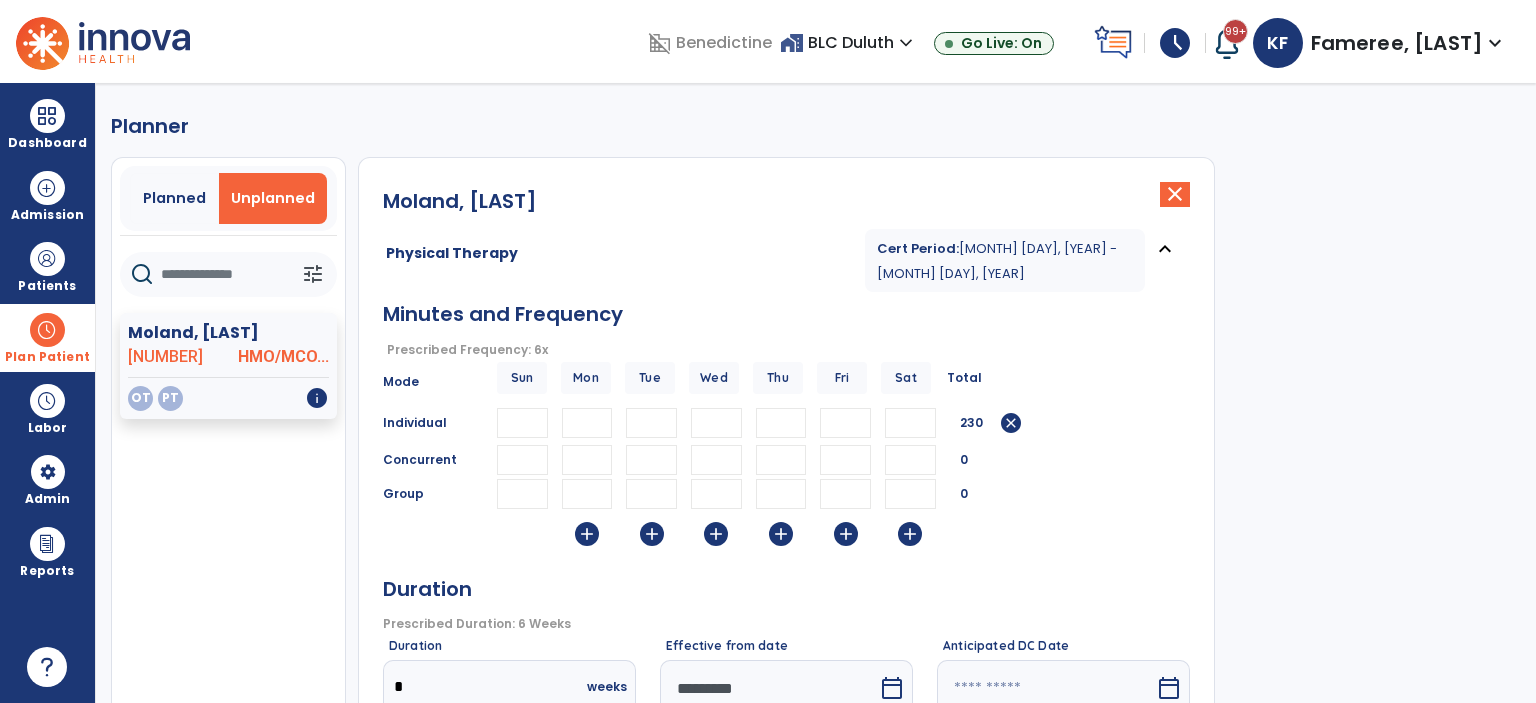 scroll, scrollTop: 368, scrollLeft: 0, axis: vertical 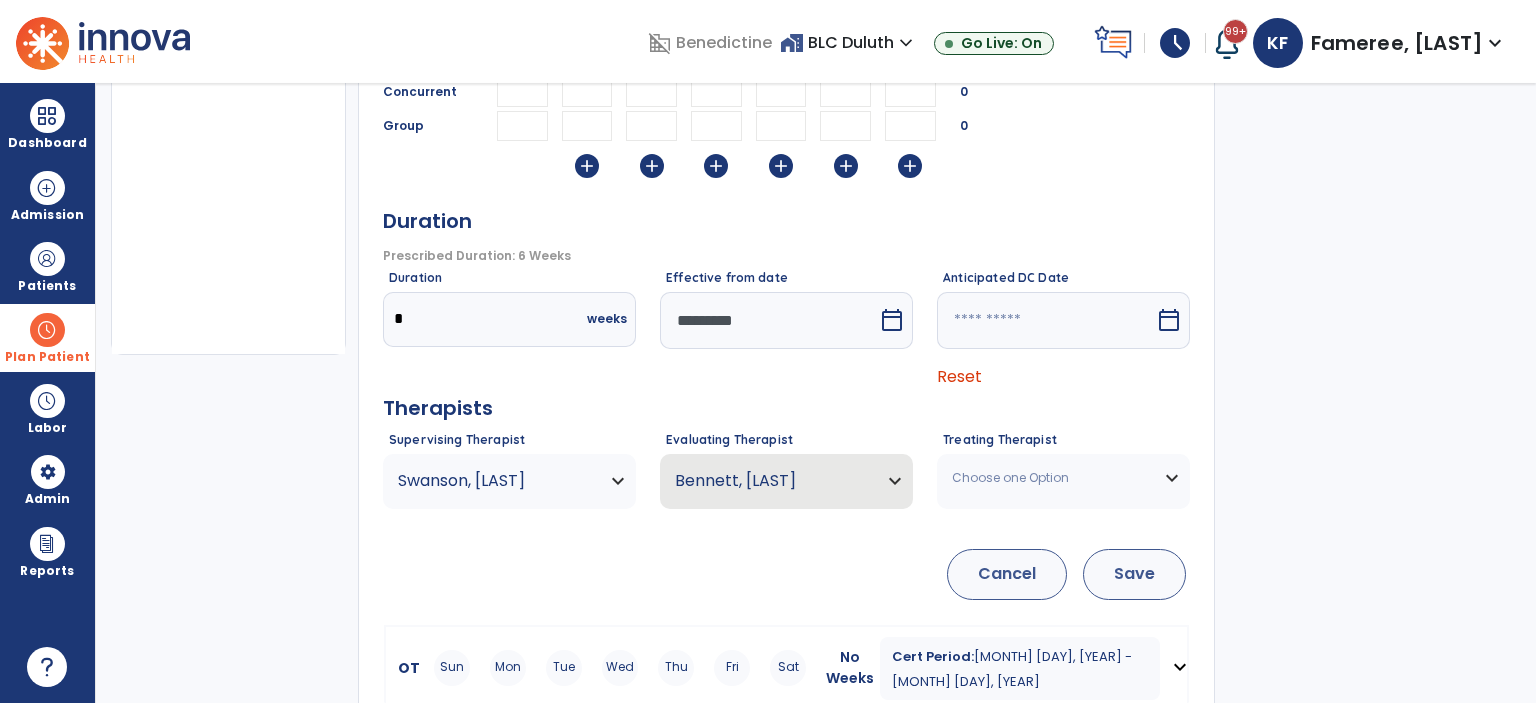 type on "**" 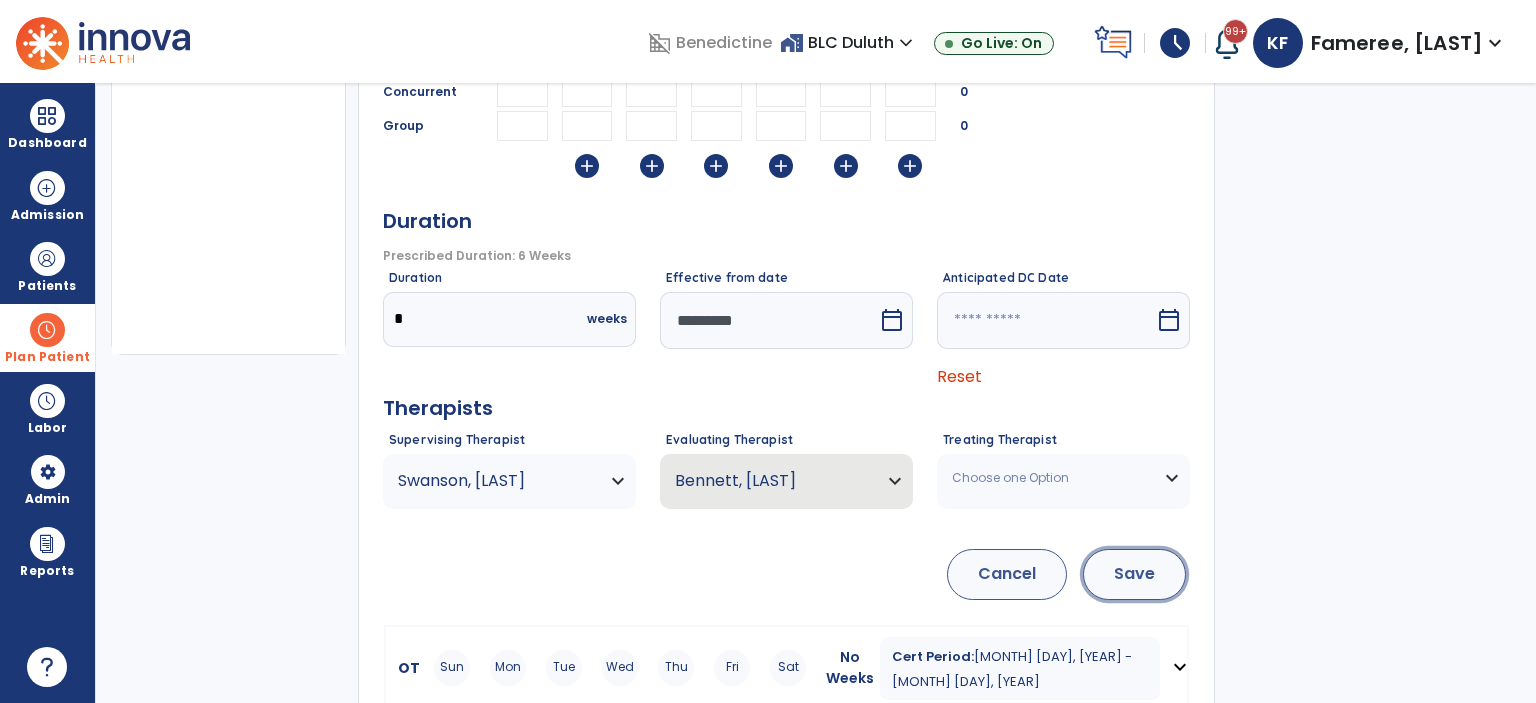 click on "Save" at bounding box center [1134, 574] 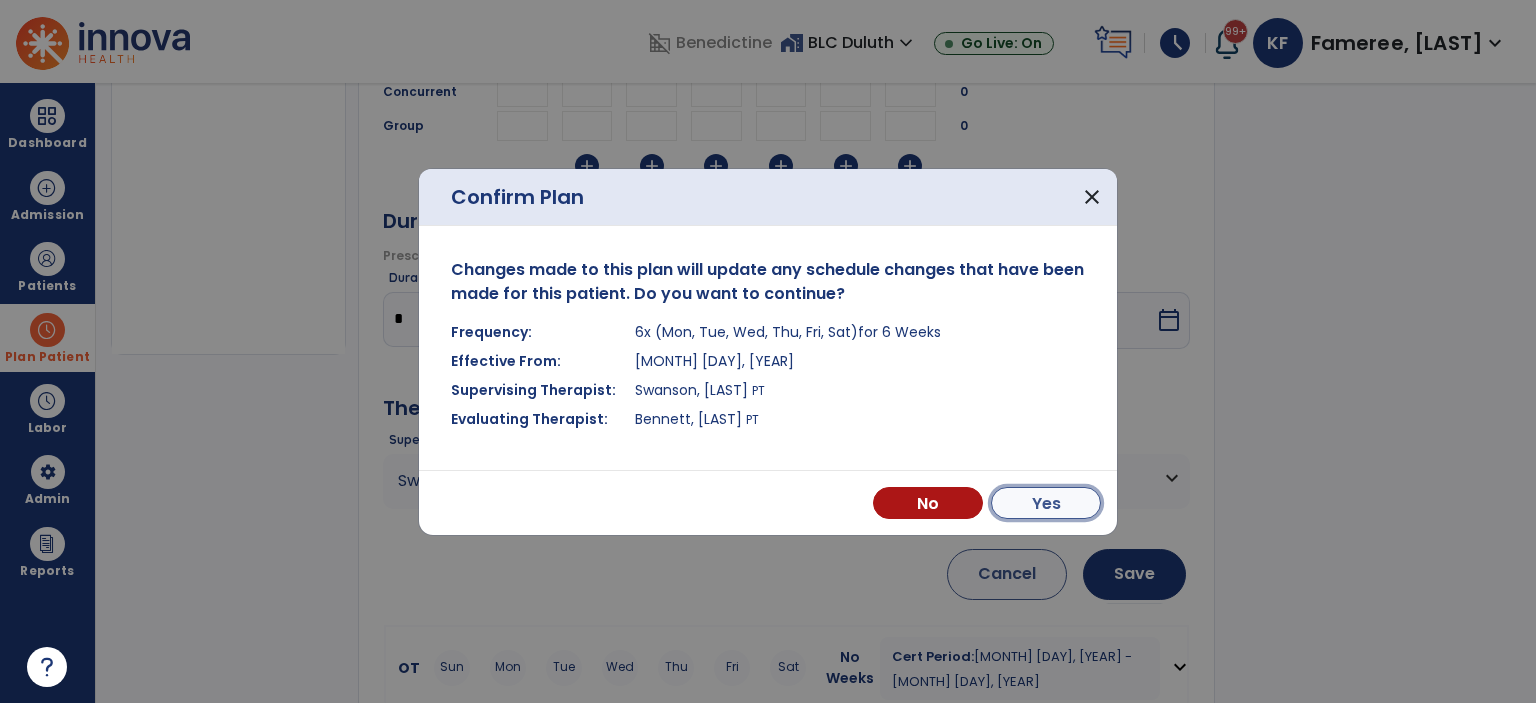 click on "Yes" at bounding box center (1046, 503) 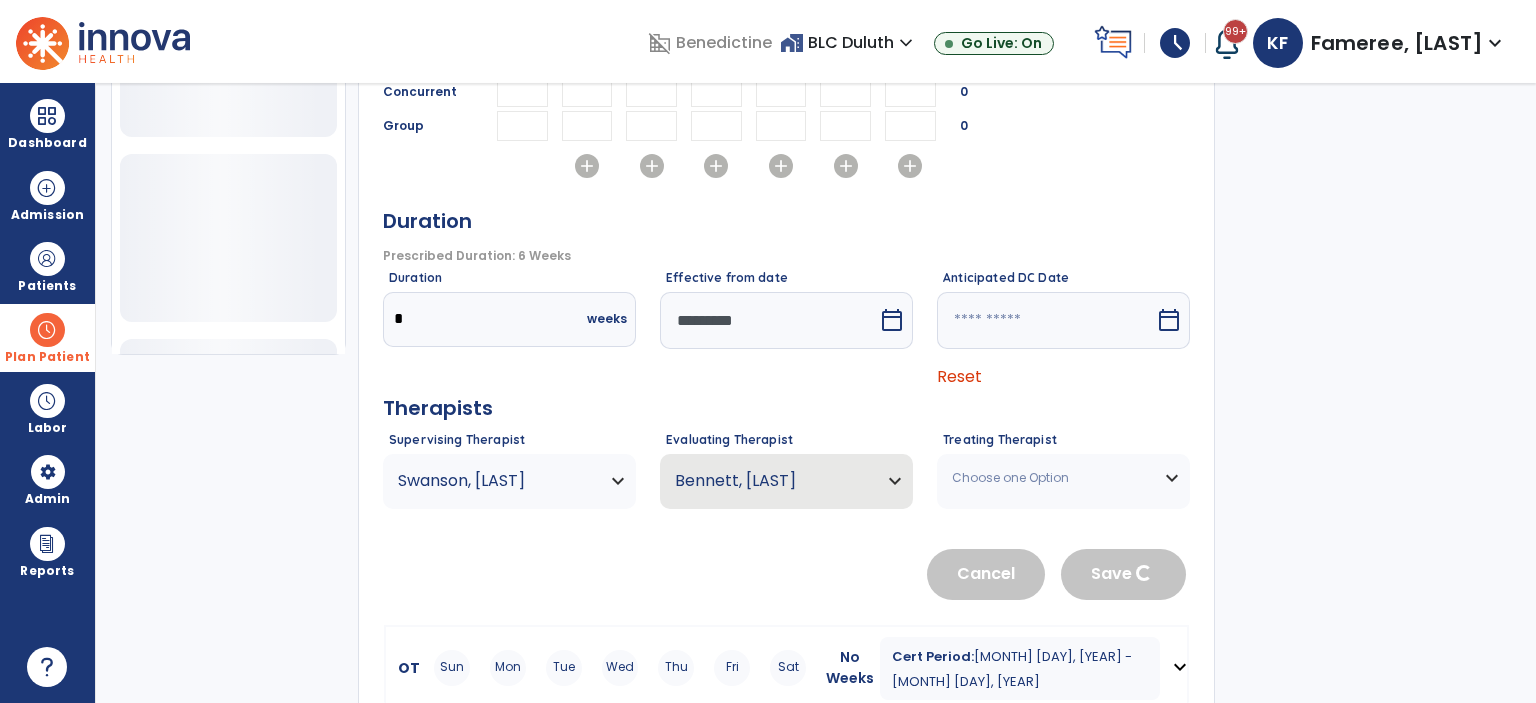 type 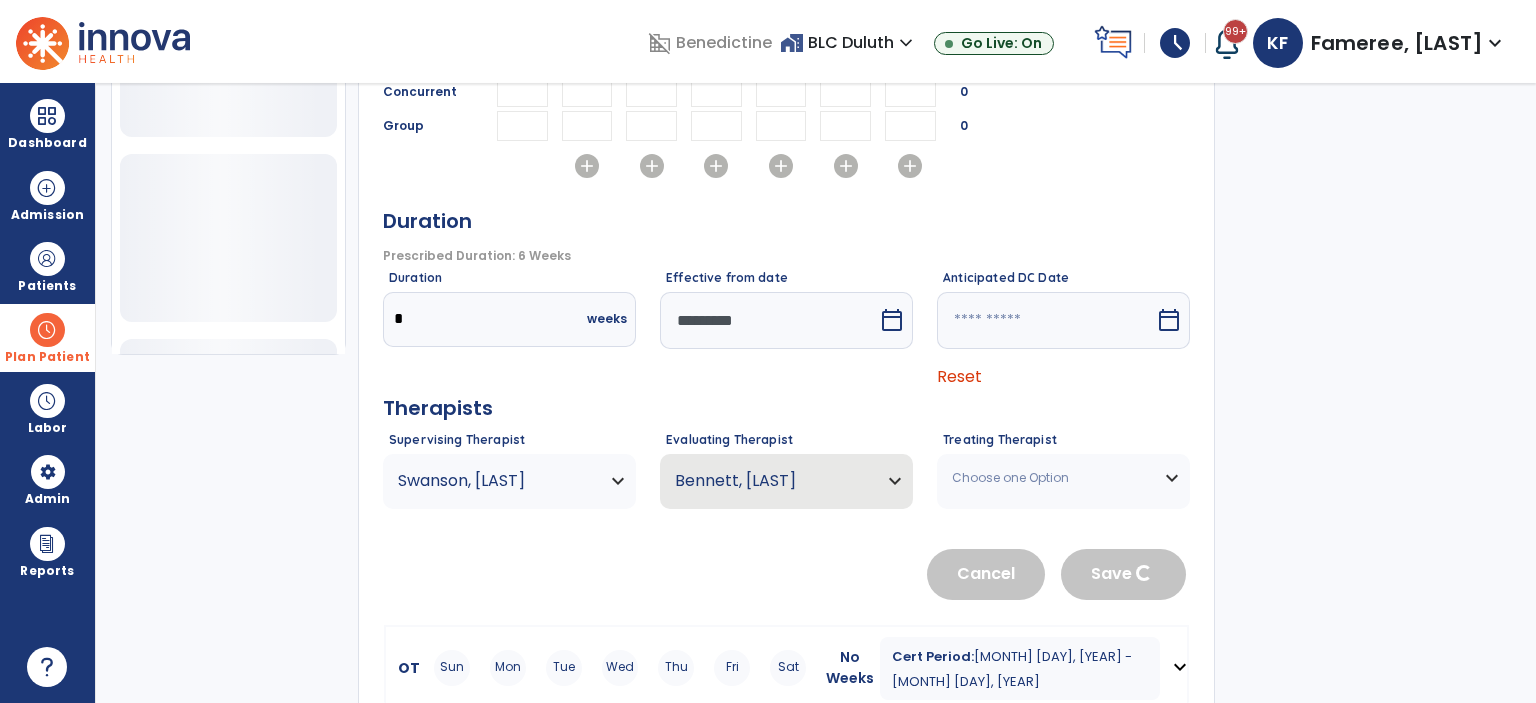 type 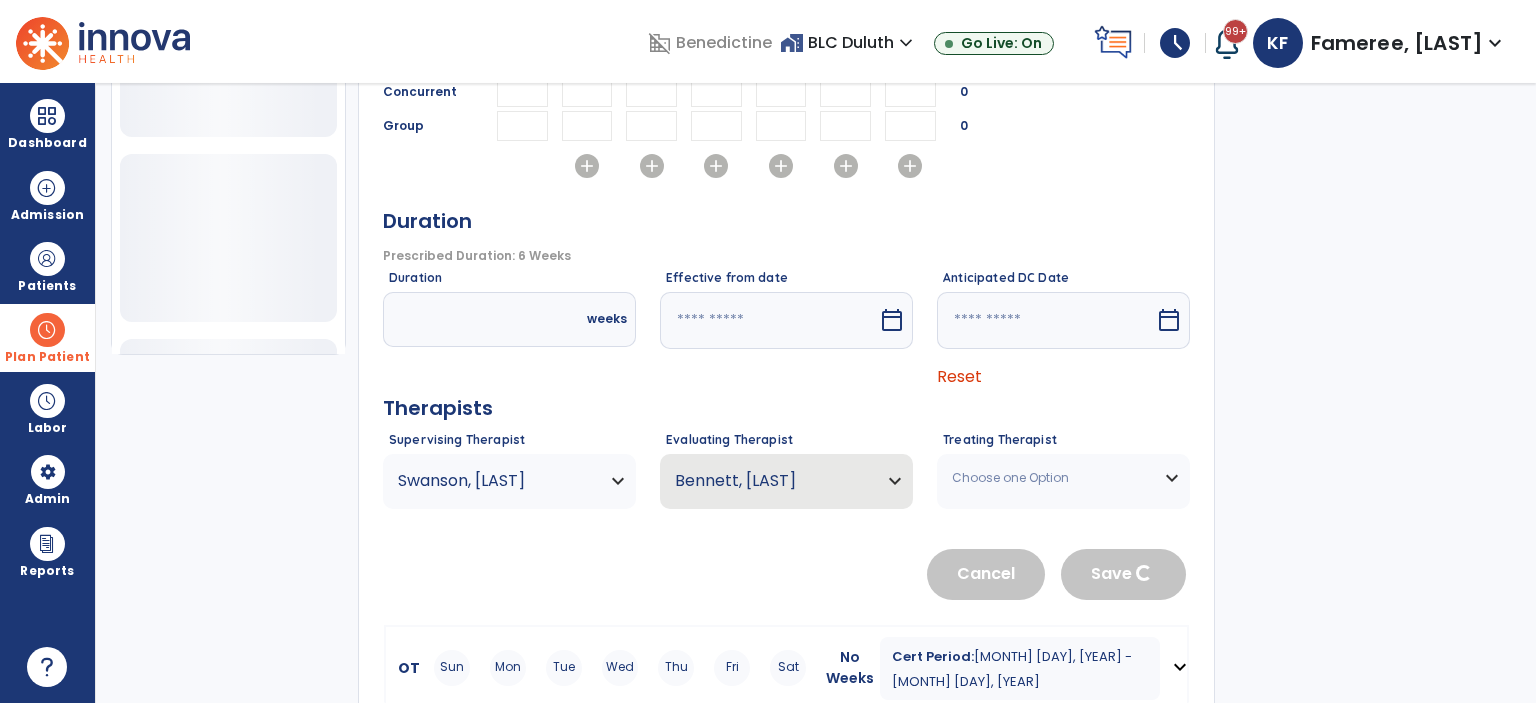 scroll, scrollTop: 36, scrollLeft: 0, axis: vertical 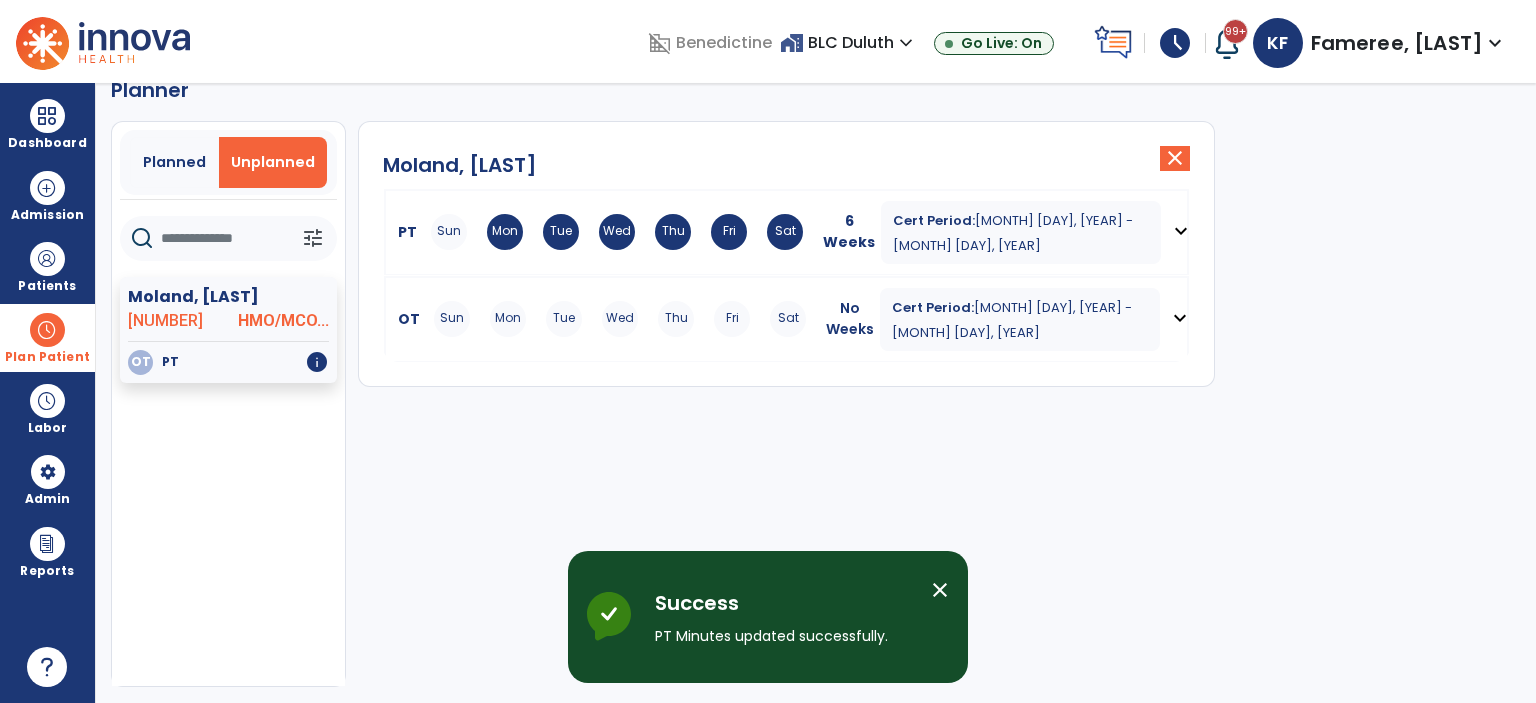 click on "Sun Mon Tue Wed Thu Fri Sat" at bounding box center (620, 319) 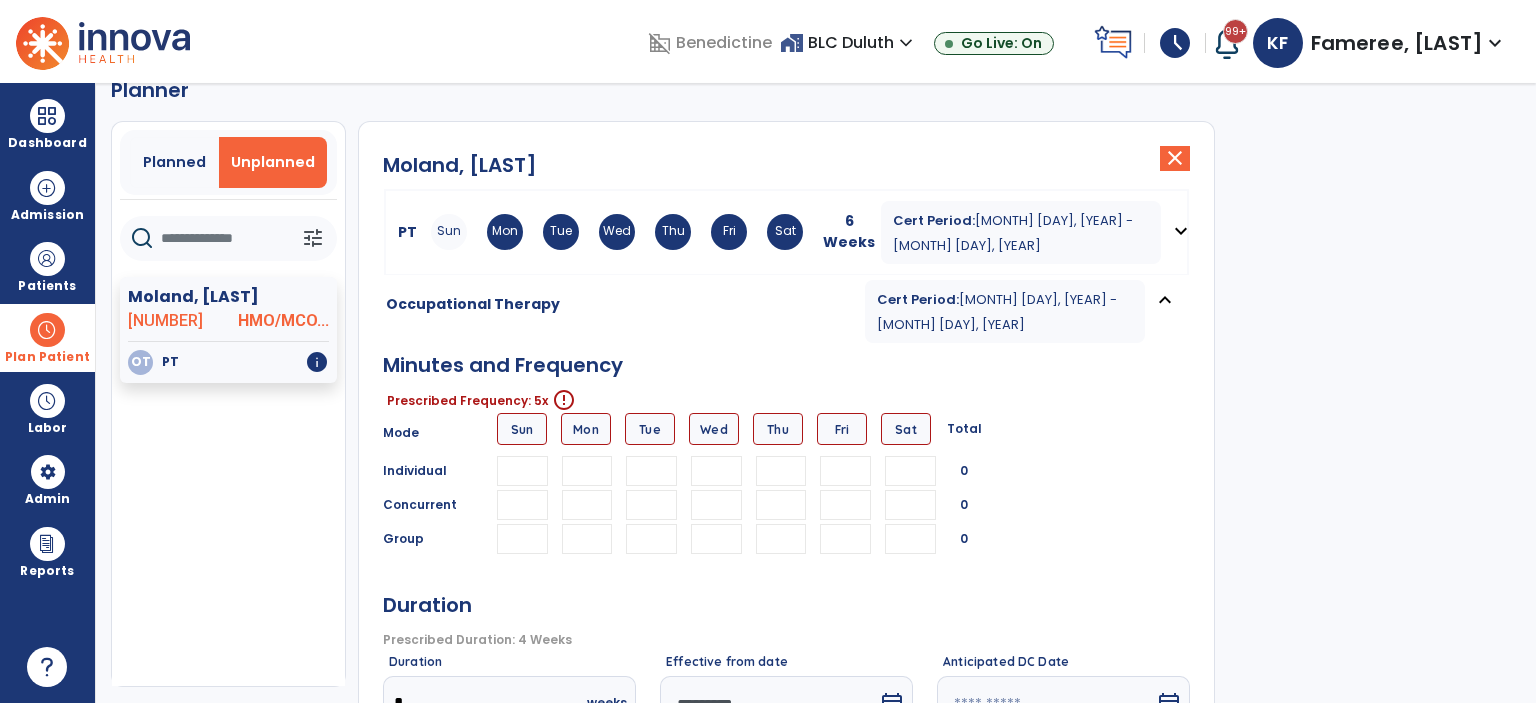 click at bounding box center (587, 471) 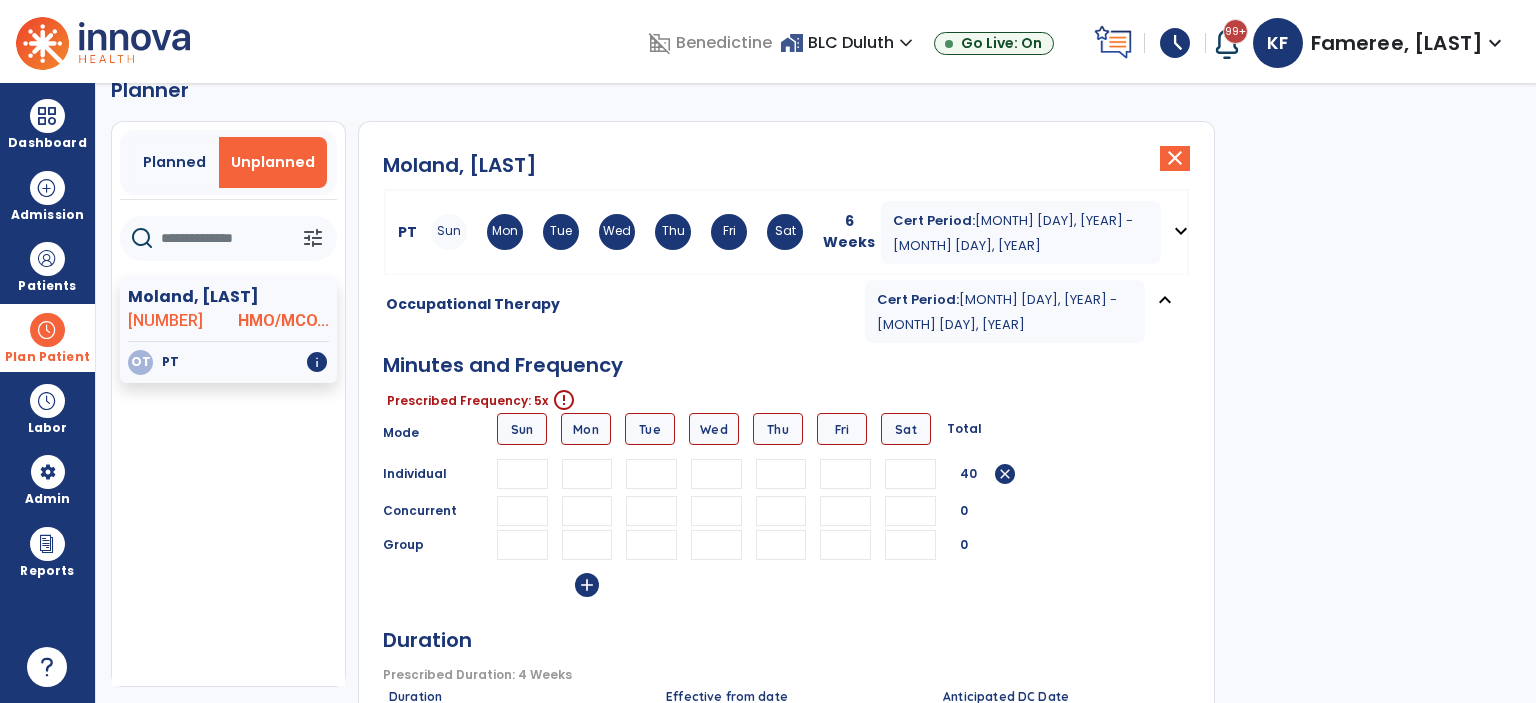 type on "**" 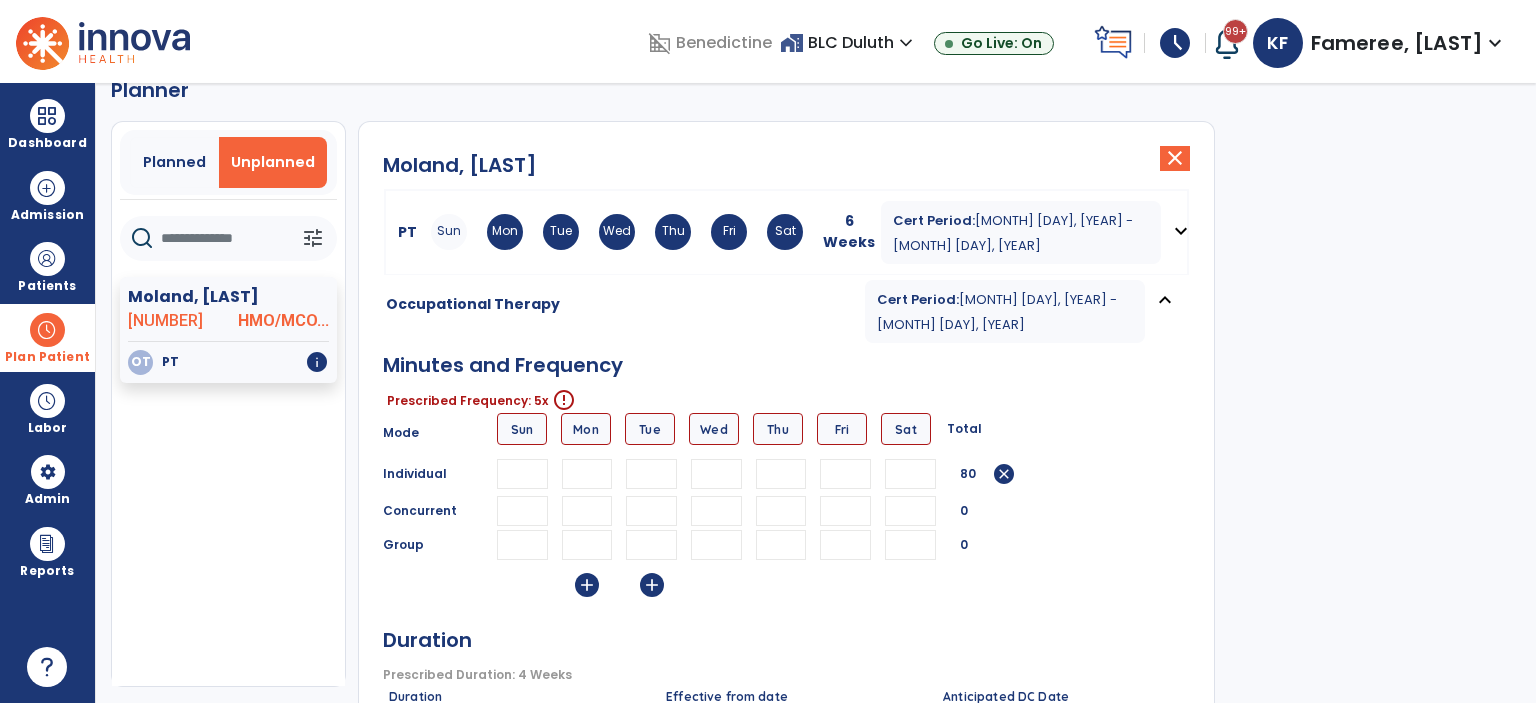 type on "**" 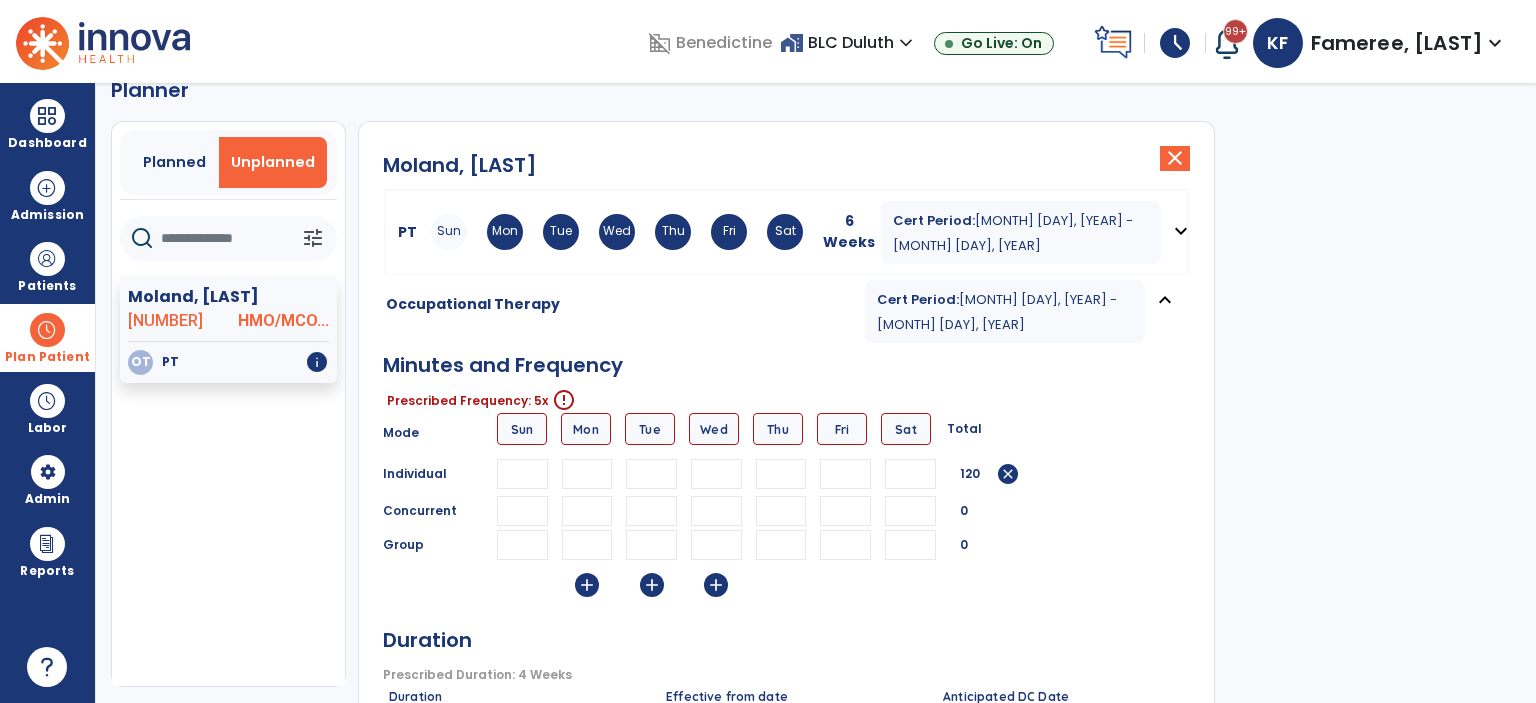 type on "**" 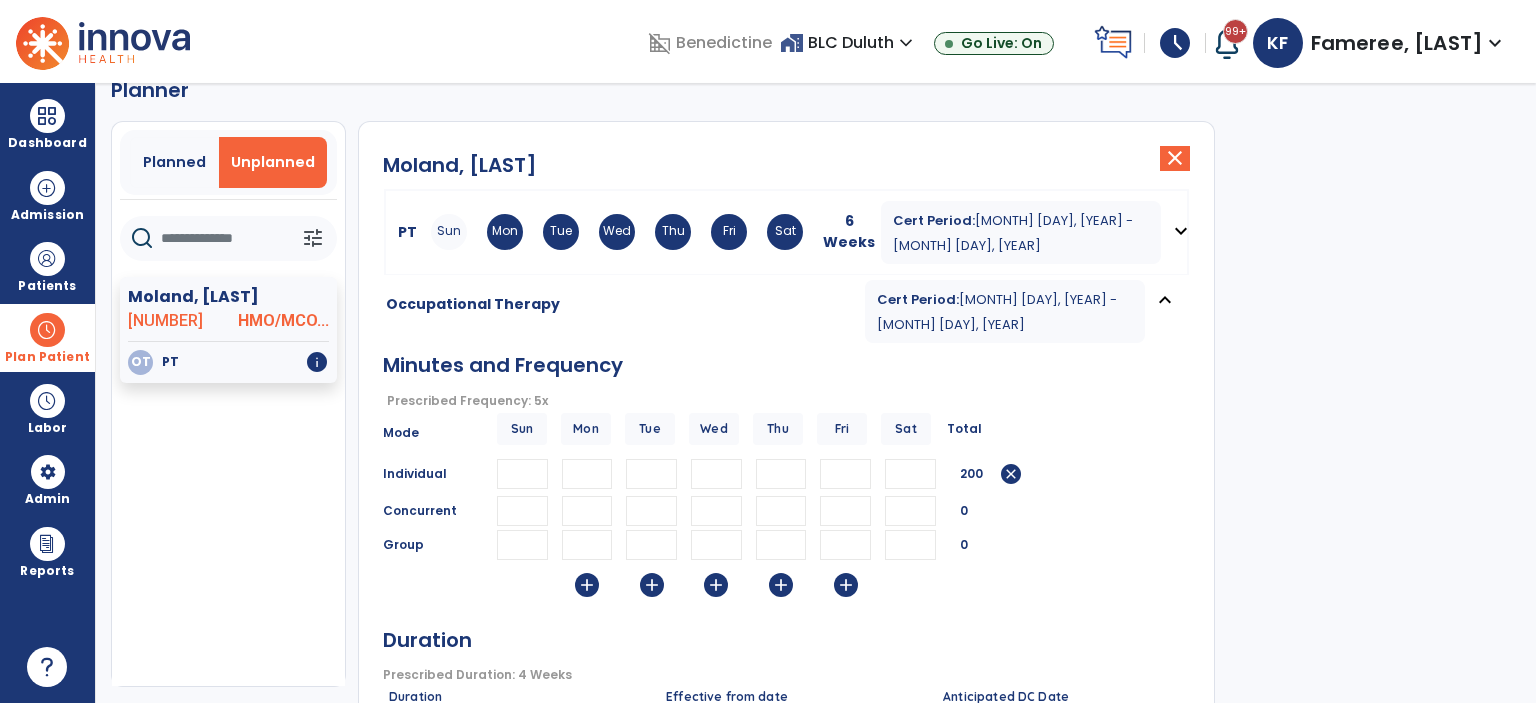 scroll, scrollTop: 368, scrollLeft: 0, axis: vertical 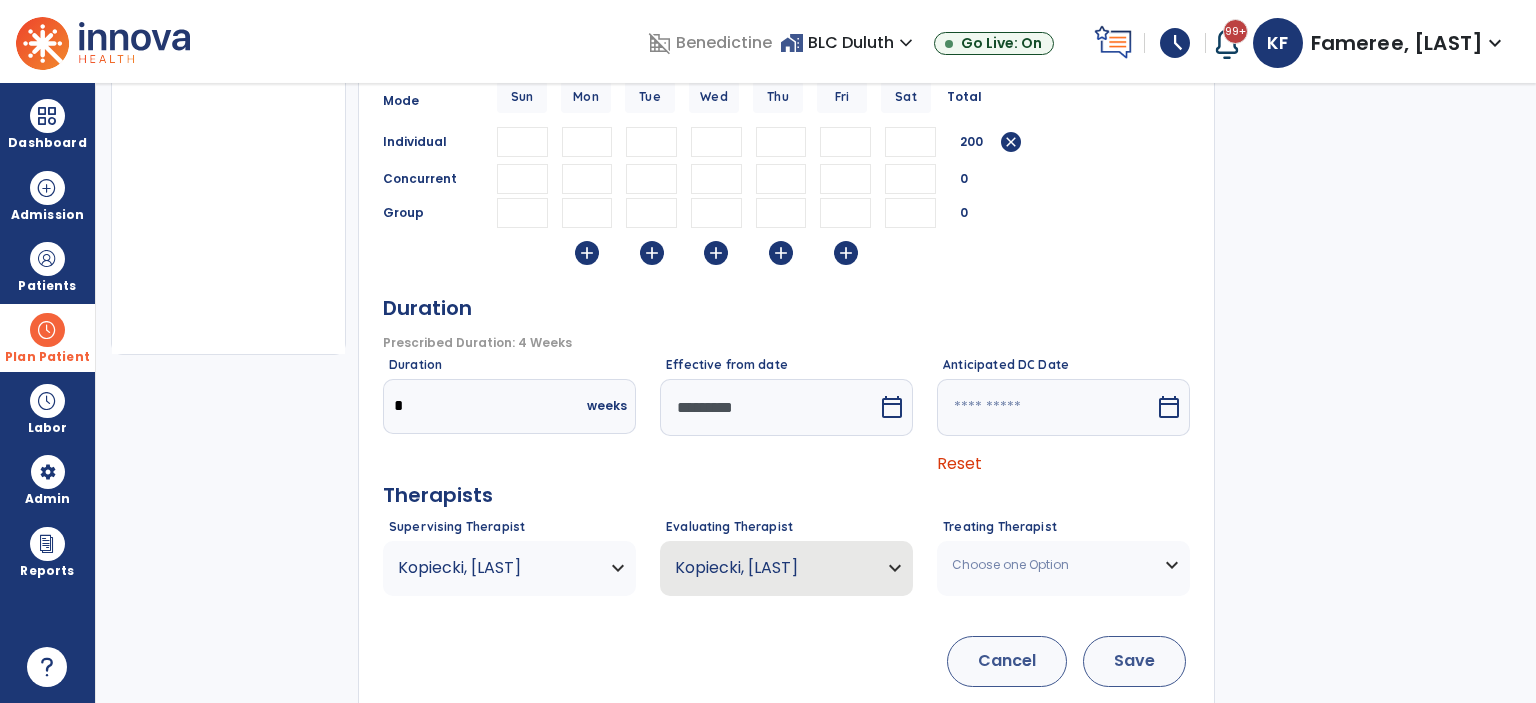 type on "**" 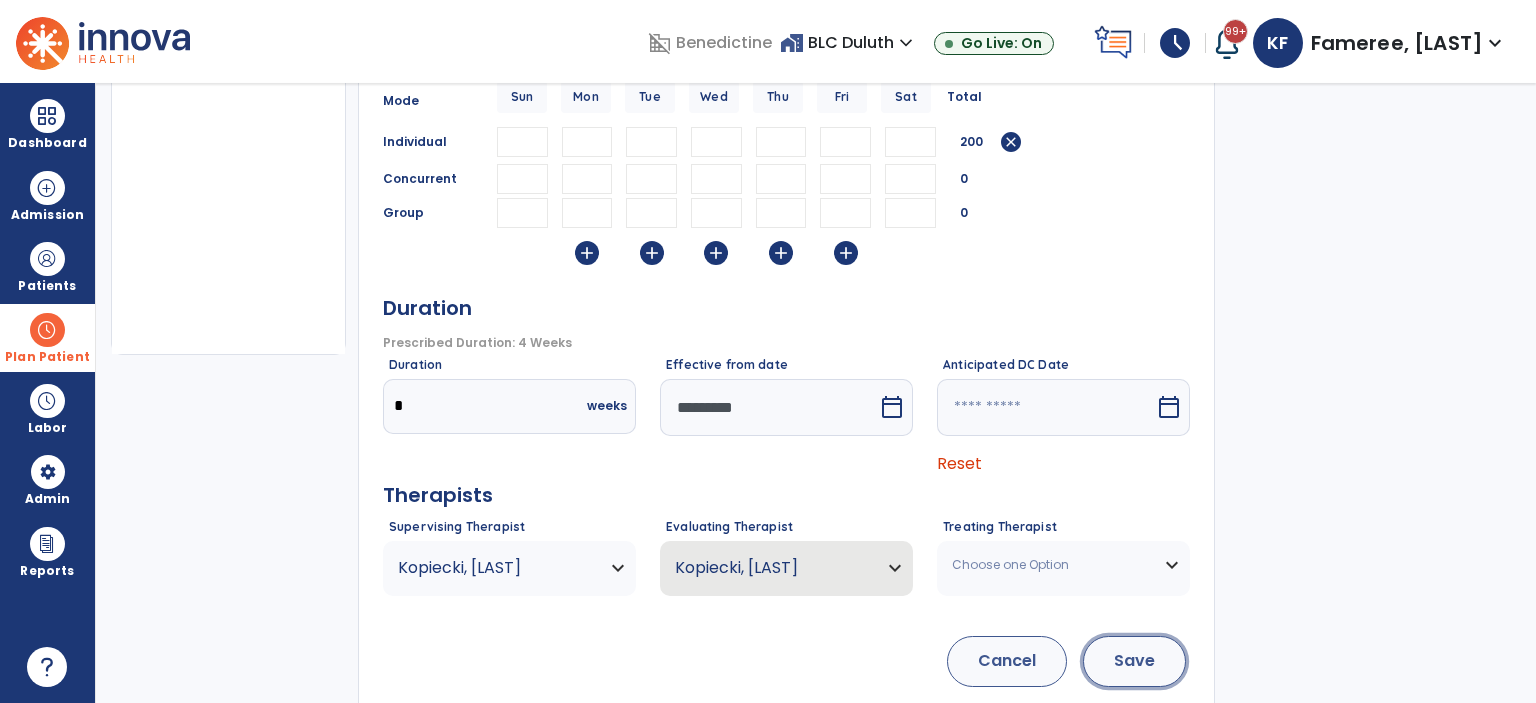 click on "Save" at bounding box center [1134, 661] 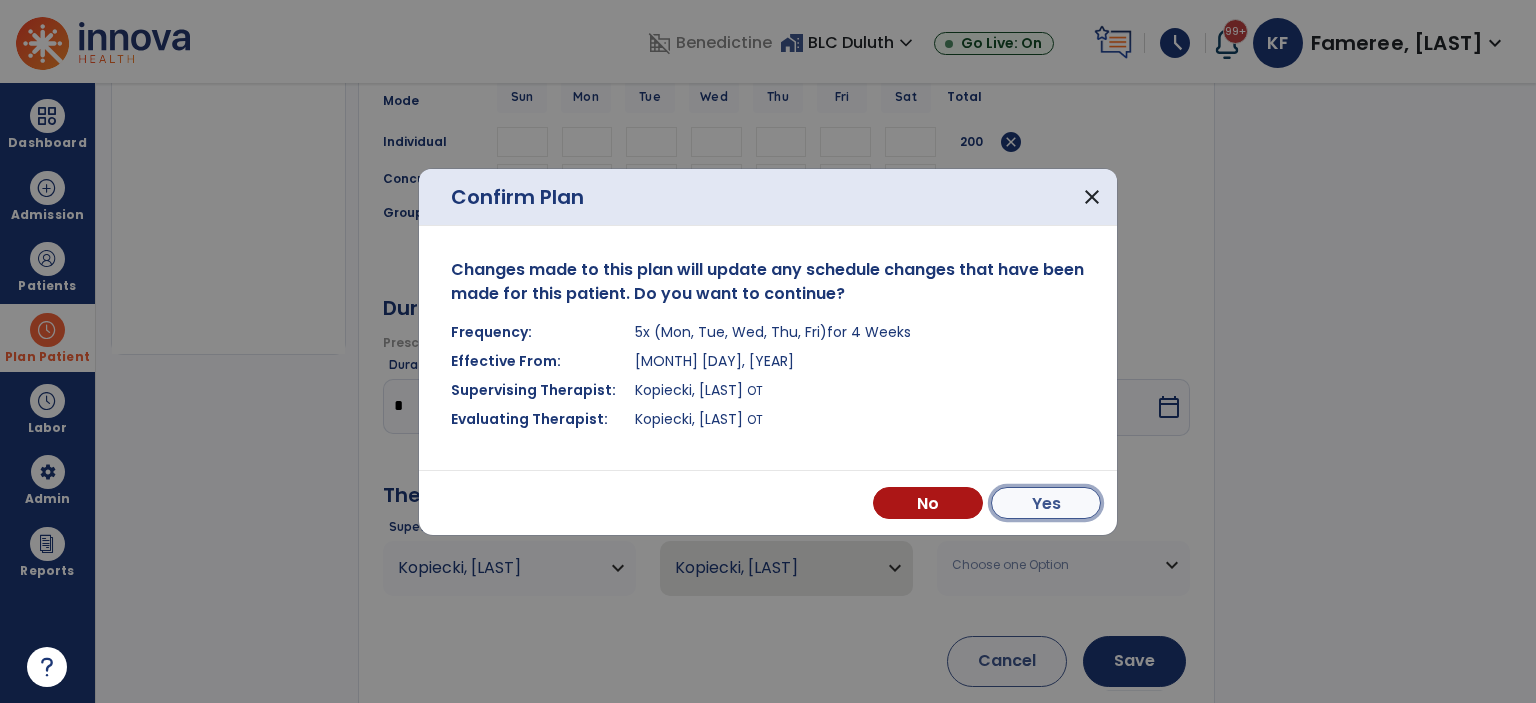 click on "Yes" at bounding box center [1046, 503] 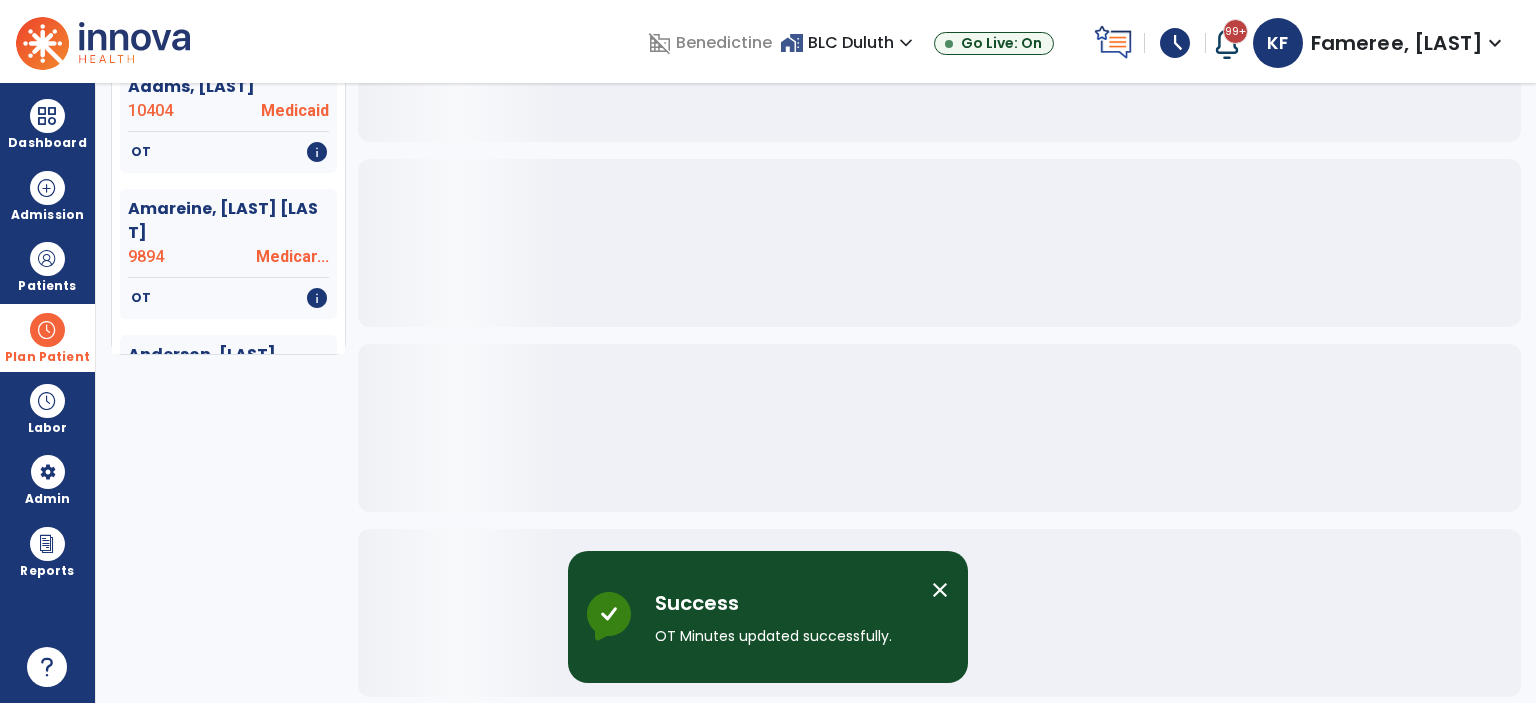 click on "Plan Patient" at bounding box center [47, 337] 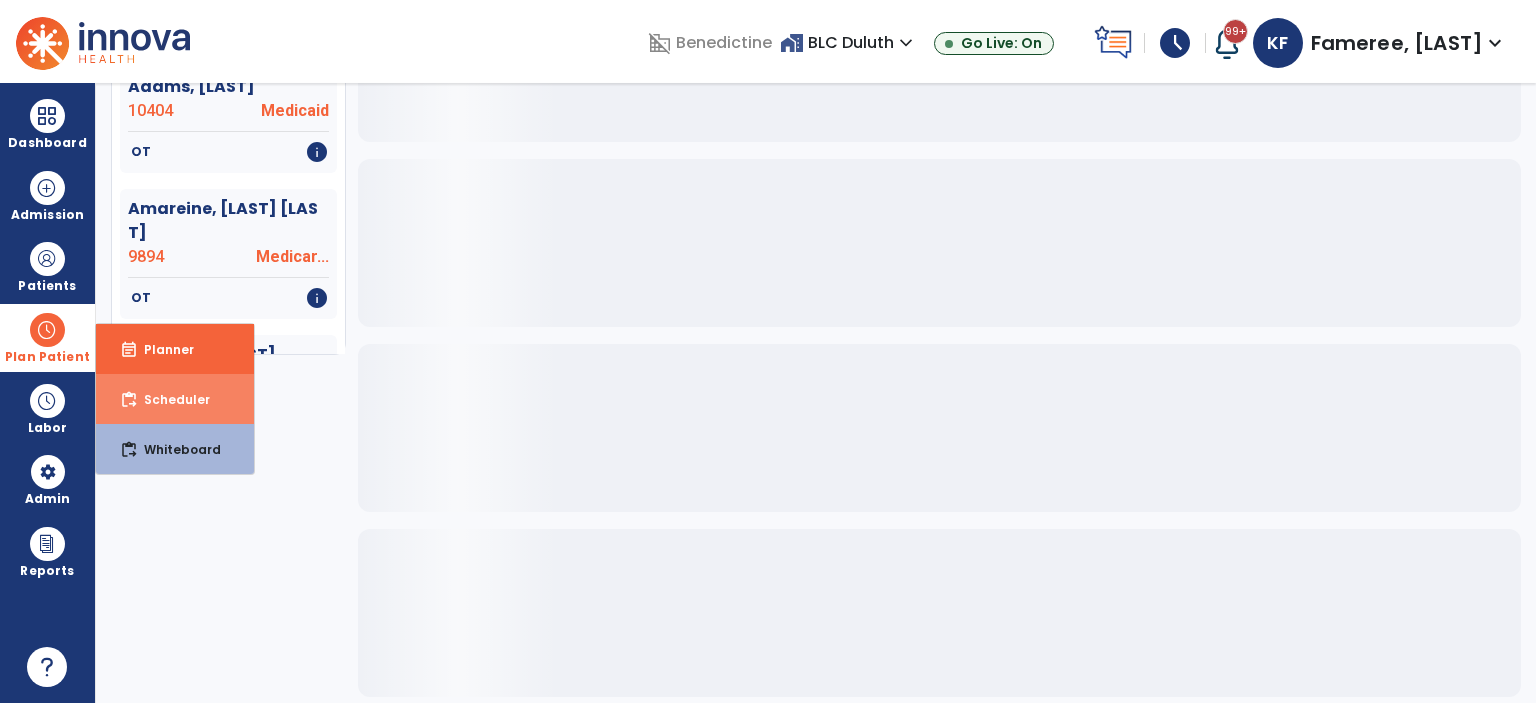 click on "Scheduler" at bounding box center (169, 399) 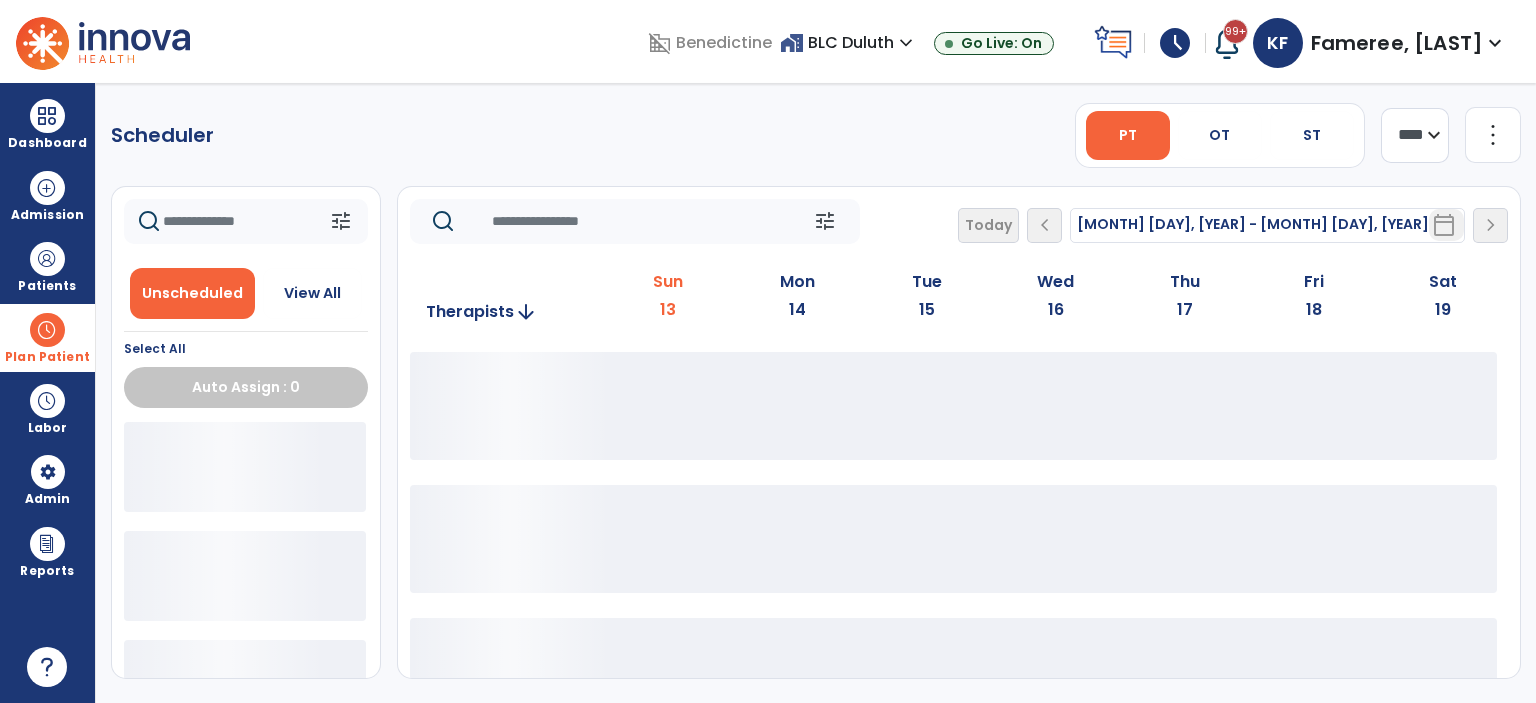 scroll, scrollTop: 0, scrollLeft: 0, axis: both 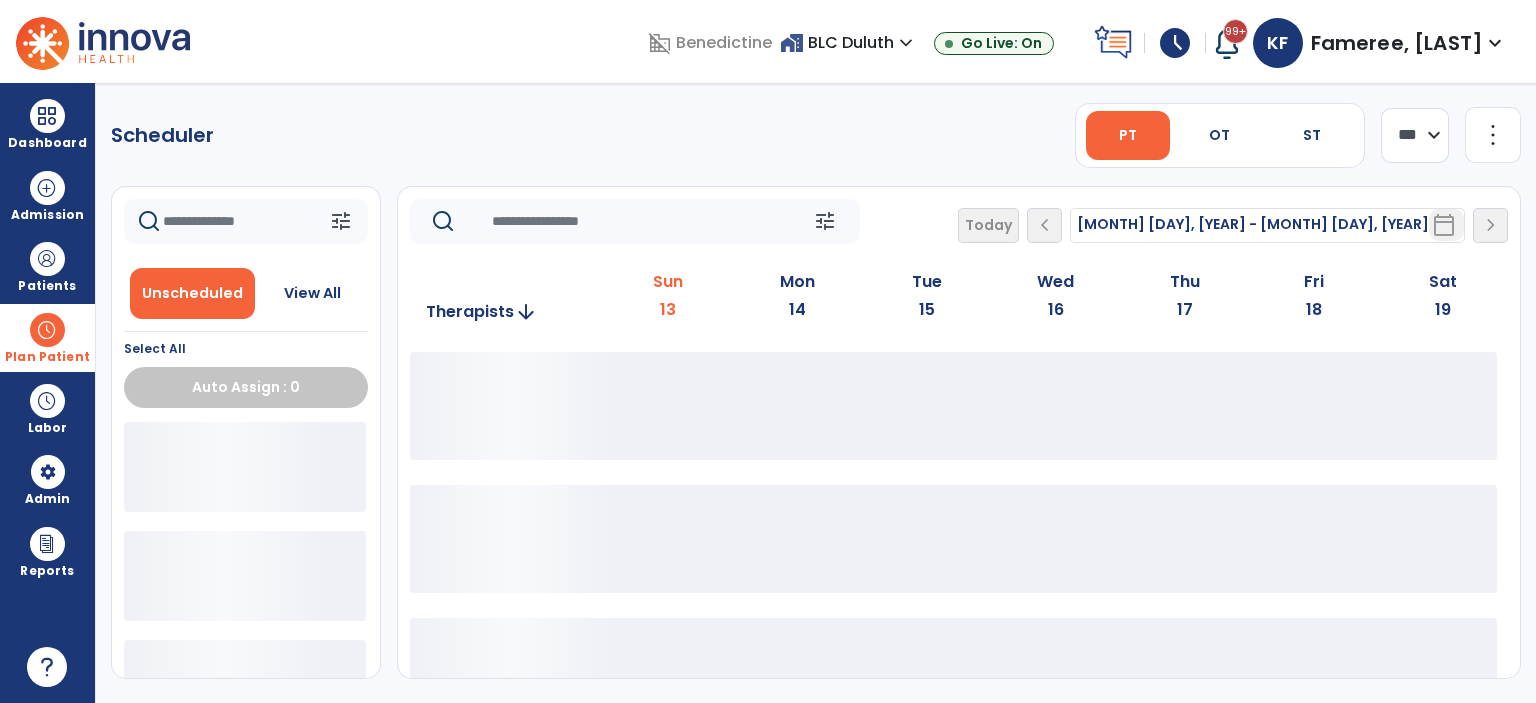 click on "**** ***" 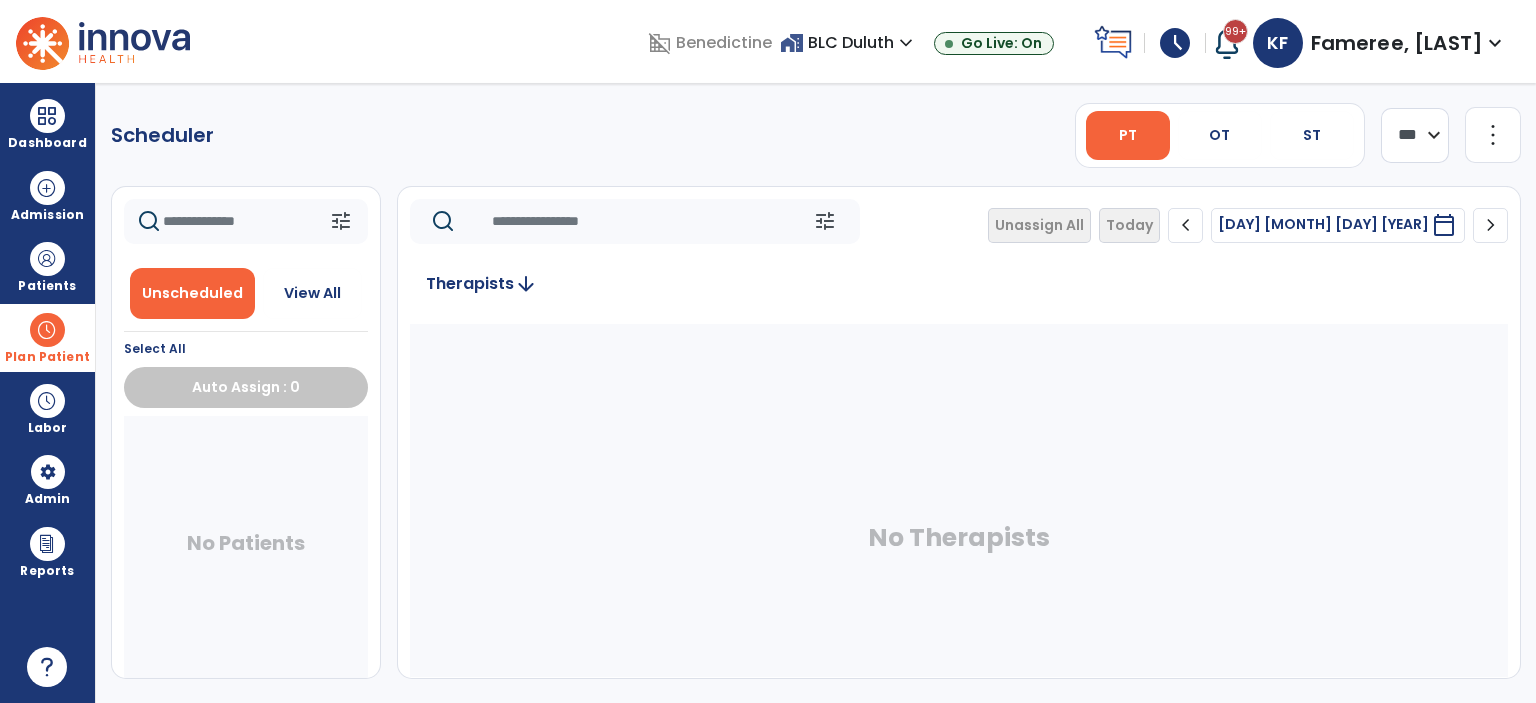 click on "chevron_right" 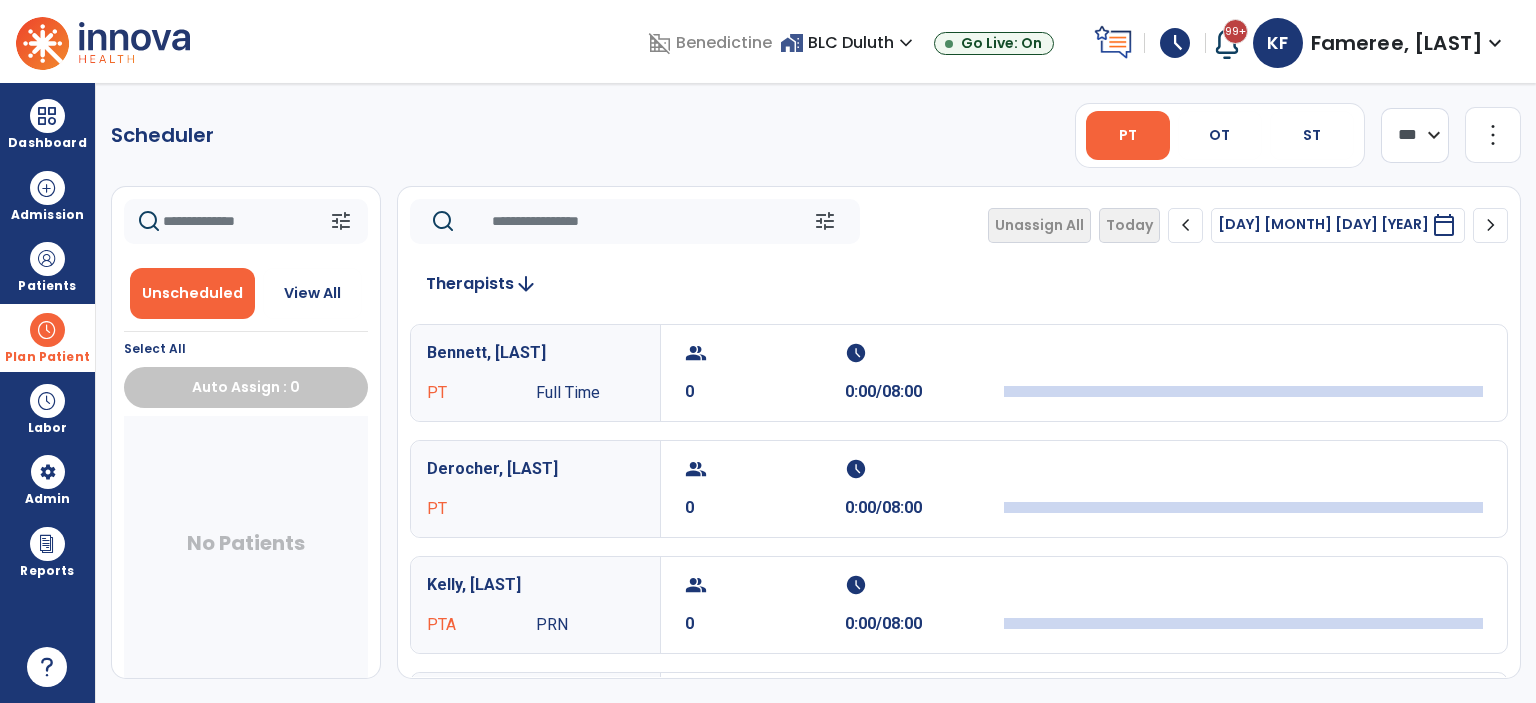 click on "chevron_right" 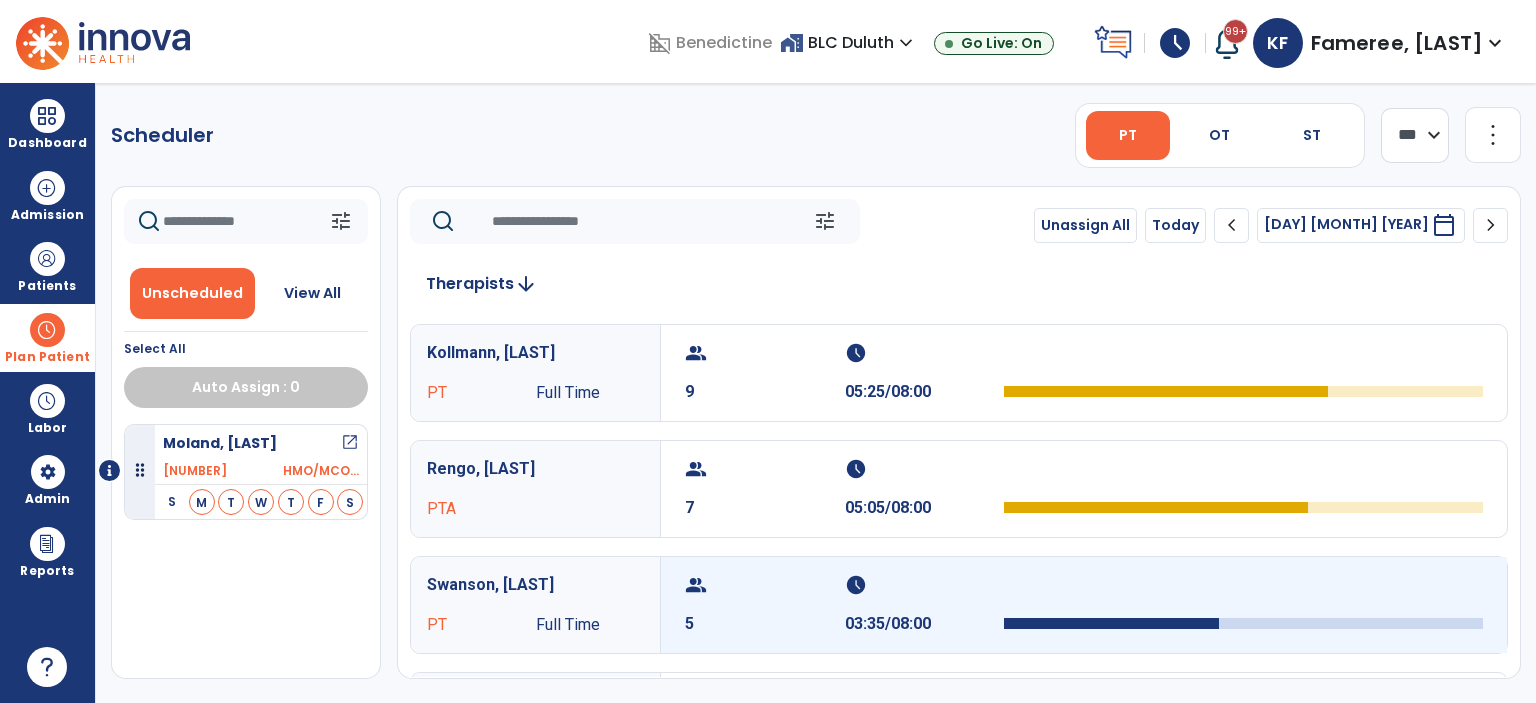 click on "schedule  [TIME]/[TIME]" at bounding box center (925, 605) 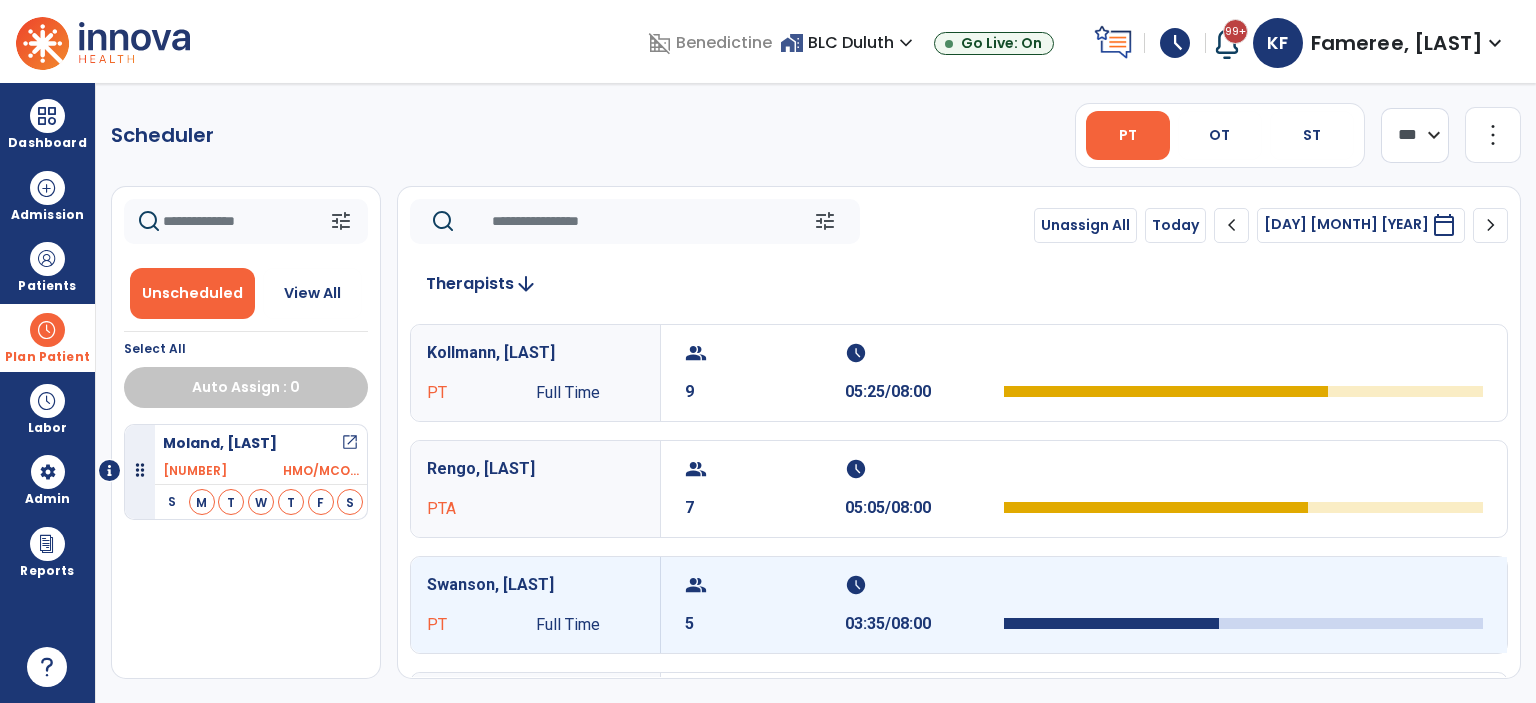 click on "schedule  [TIME]/[TIME]" at bounding box center [925, 605] 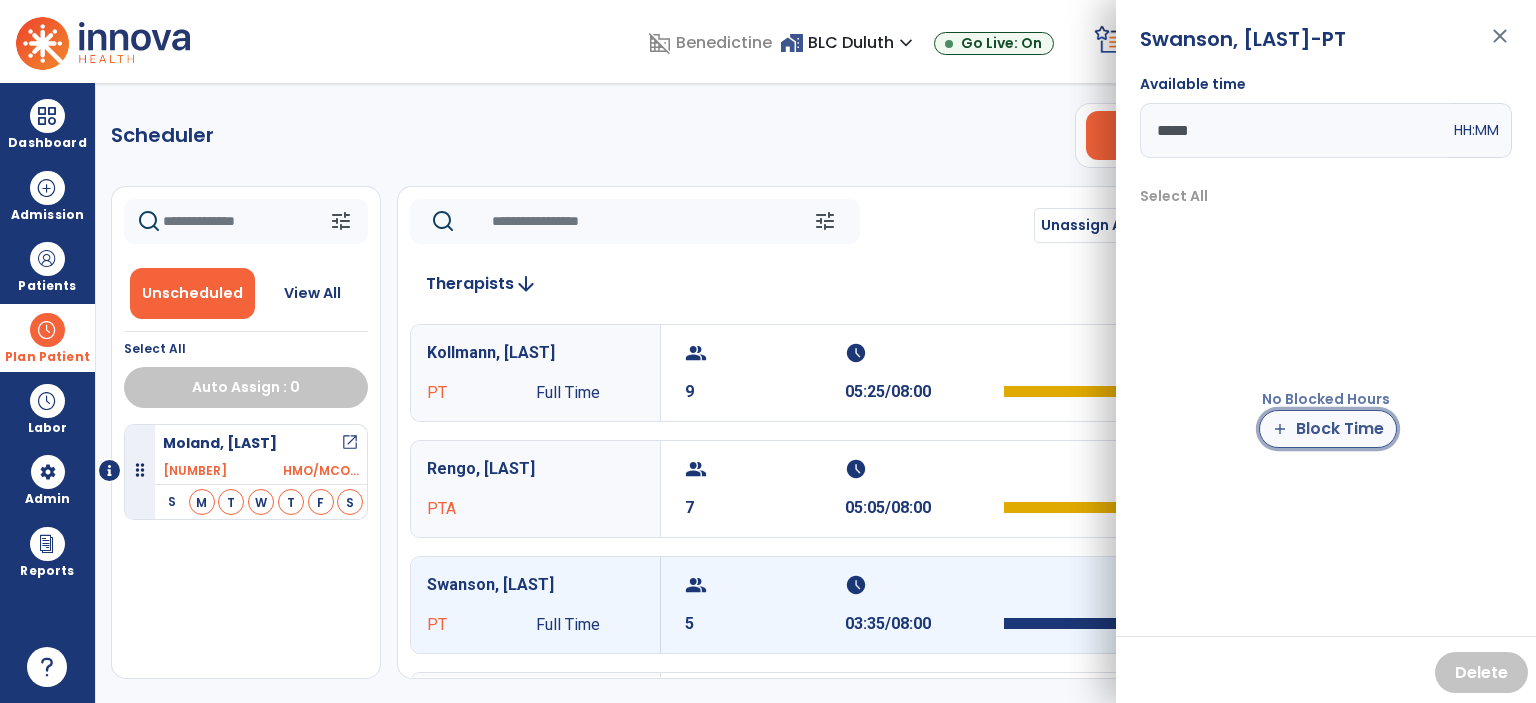 click on "add   Block Time" at bounding box center [1328, 429] 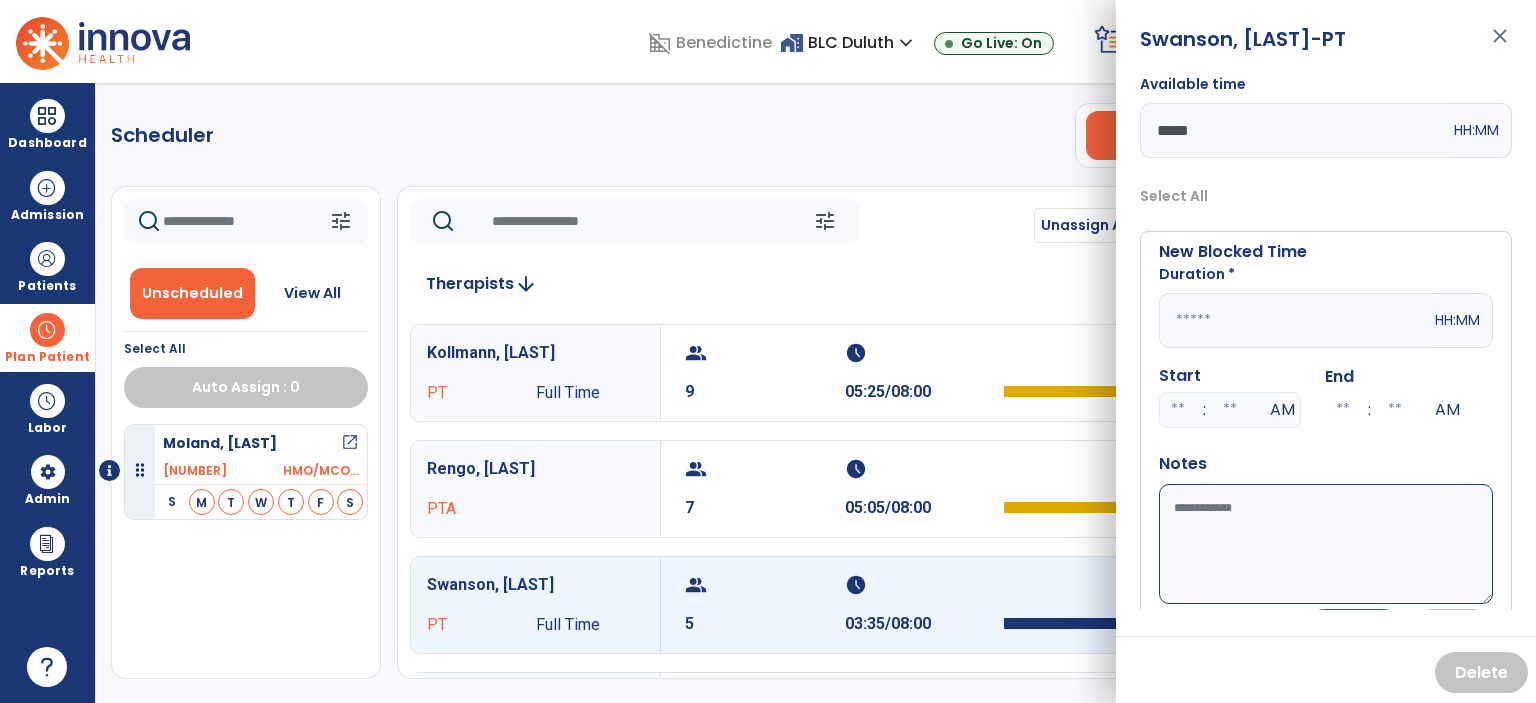 click at bounding box center (1295, 320) 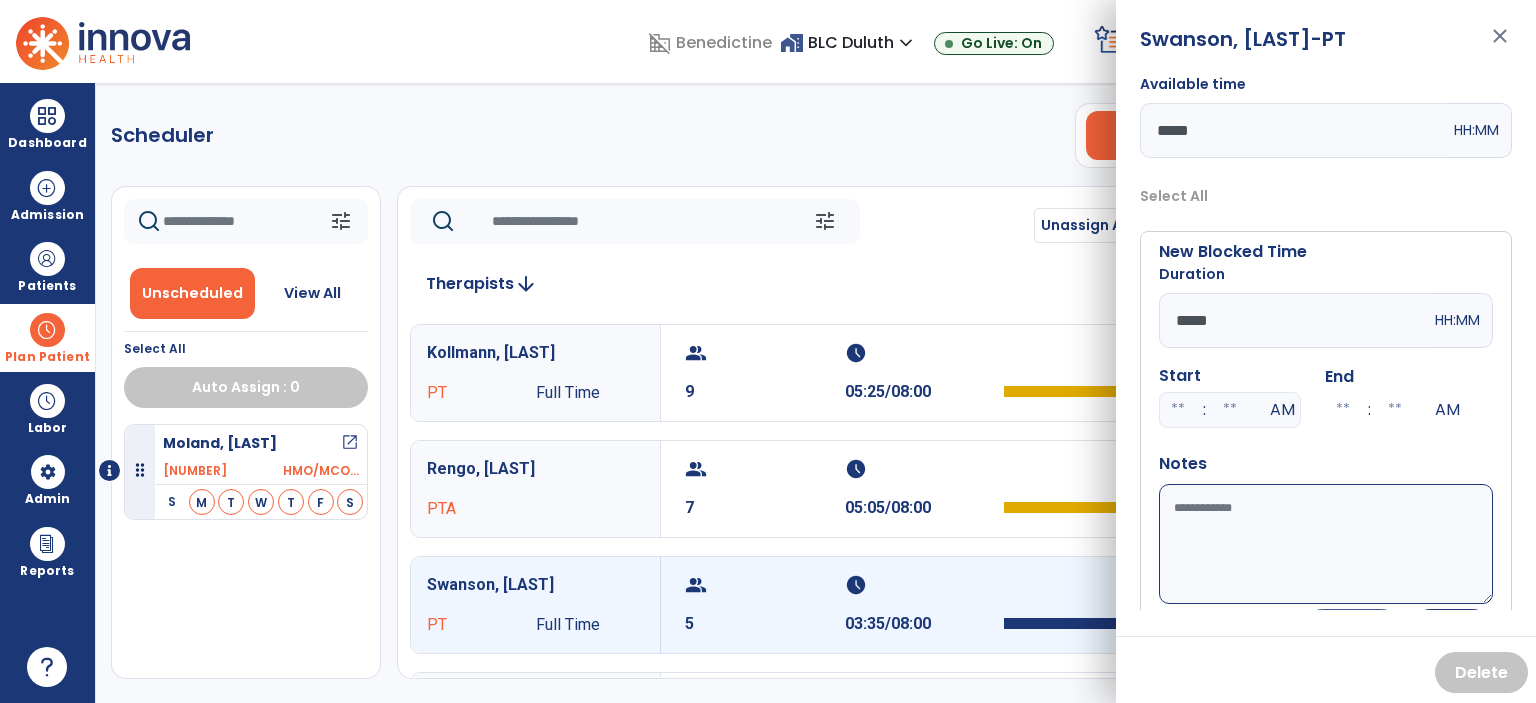 type on "*****" 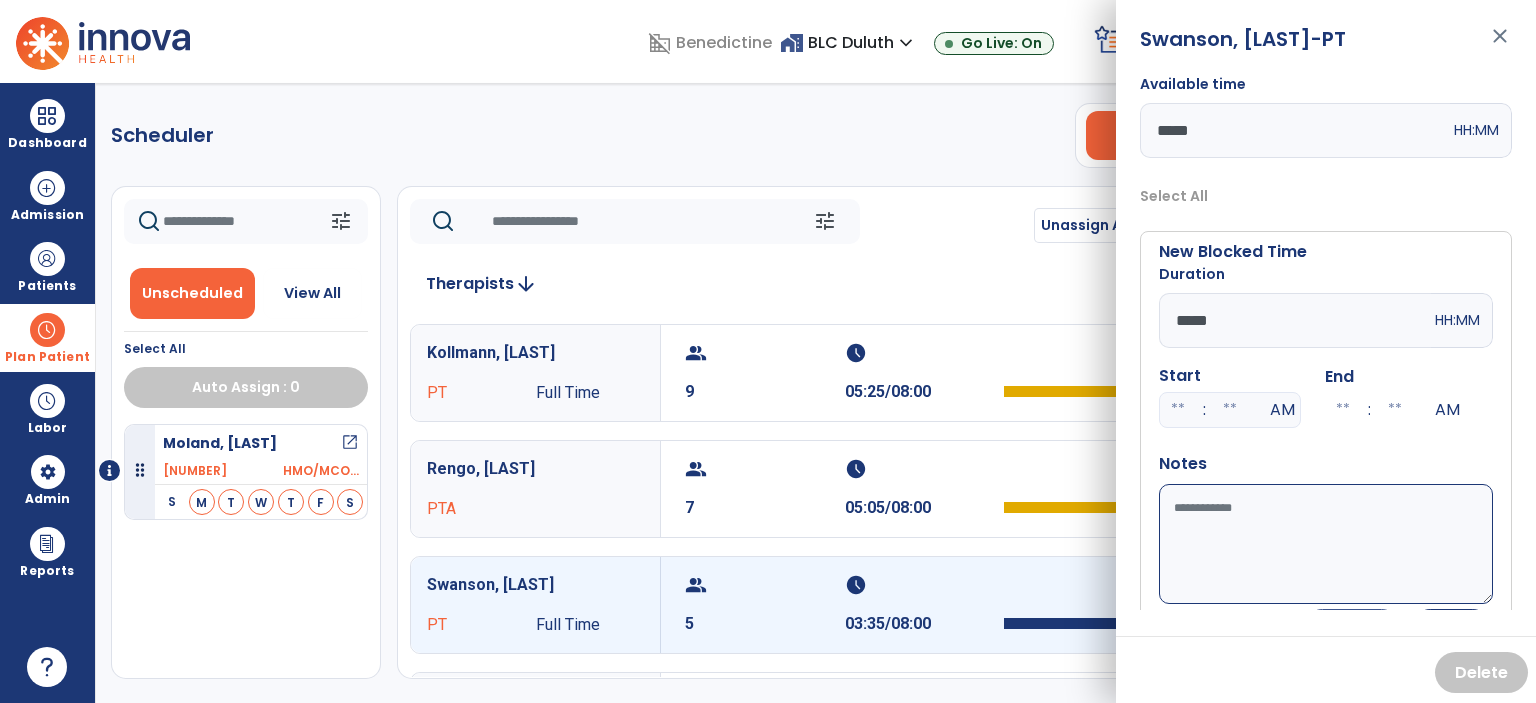 click on "Available time" at bounding box center (1326, 544) 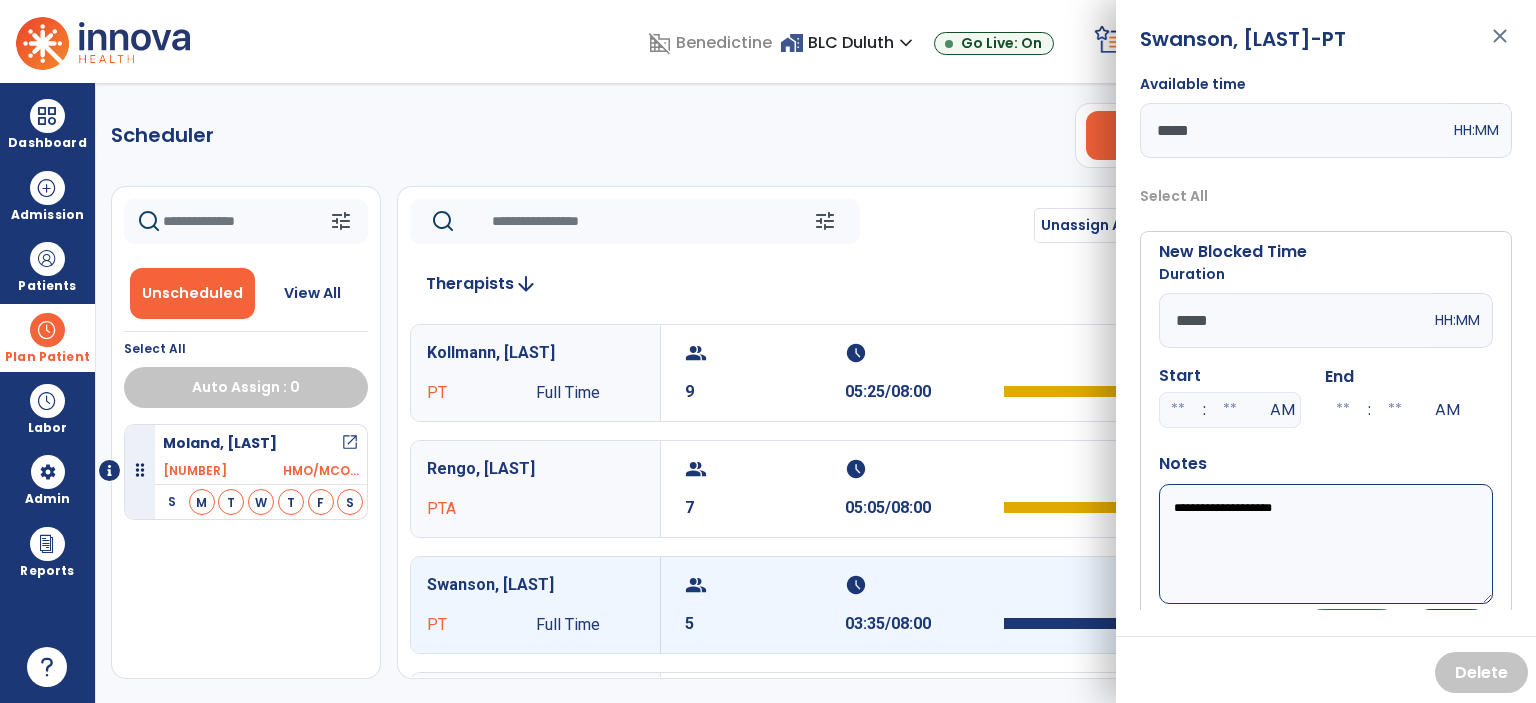 scroll, scrollTop: 48, scrollLeft: 0, axis: vertical 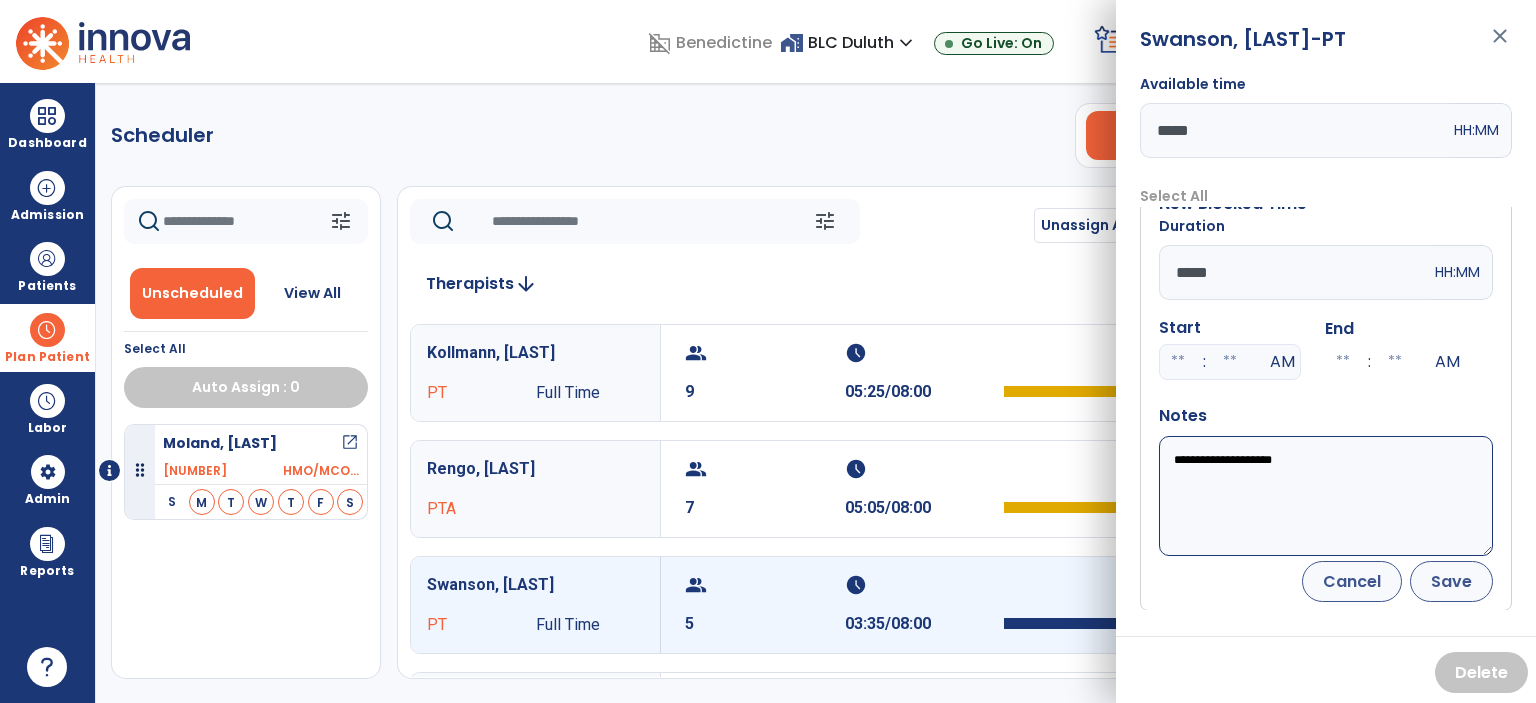 type on "**********" 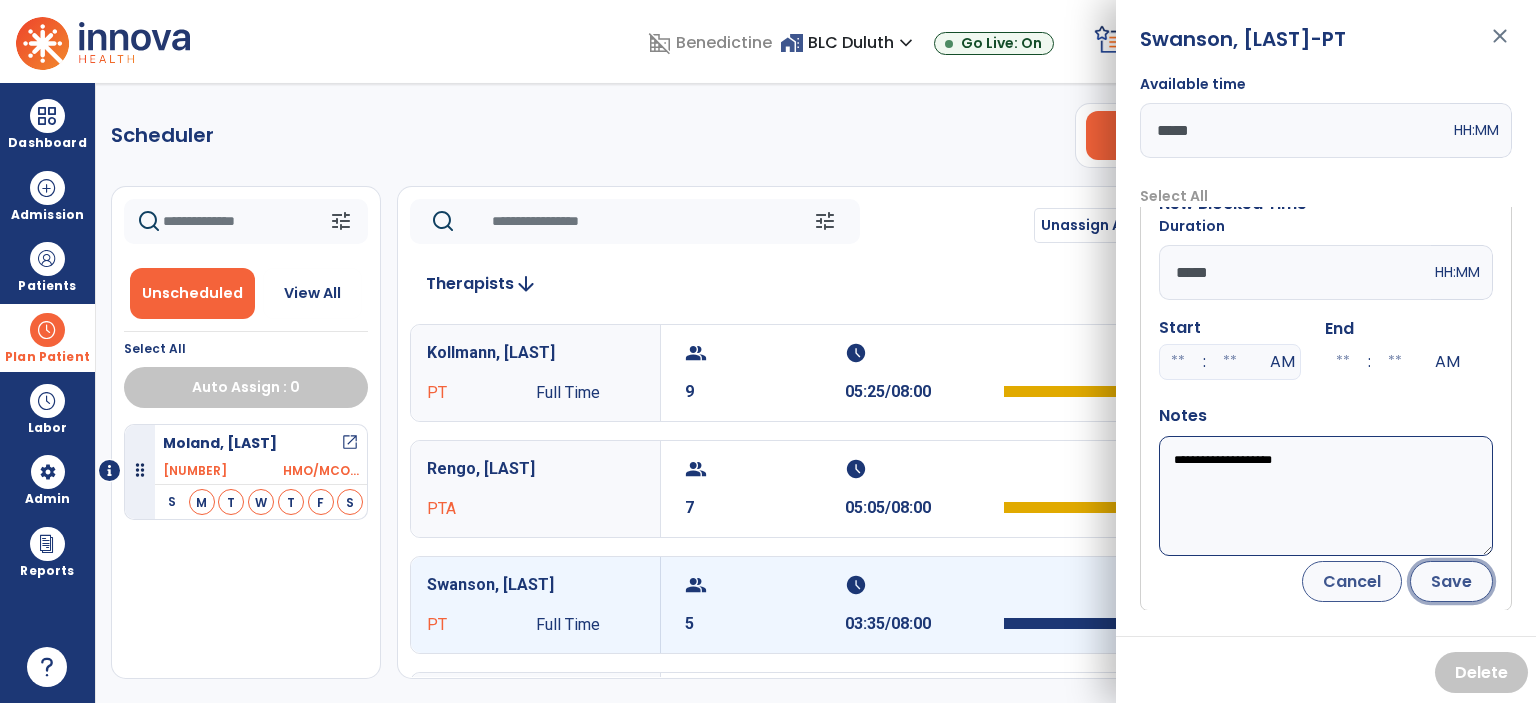 click on "Save" at bounding box center [1451, 581] 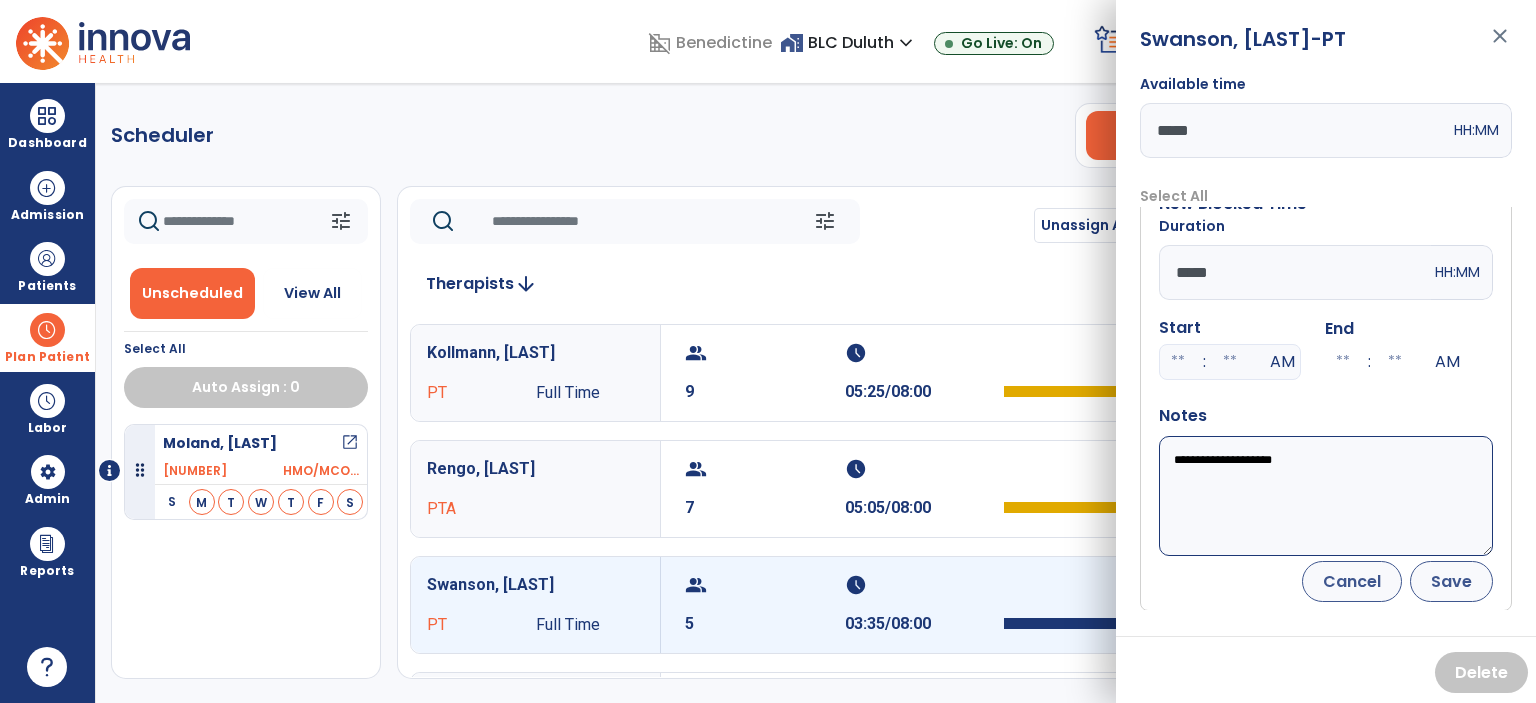 scroll, scrollTop: 0, scrollLeft: 0, axis: both 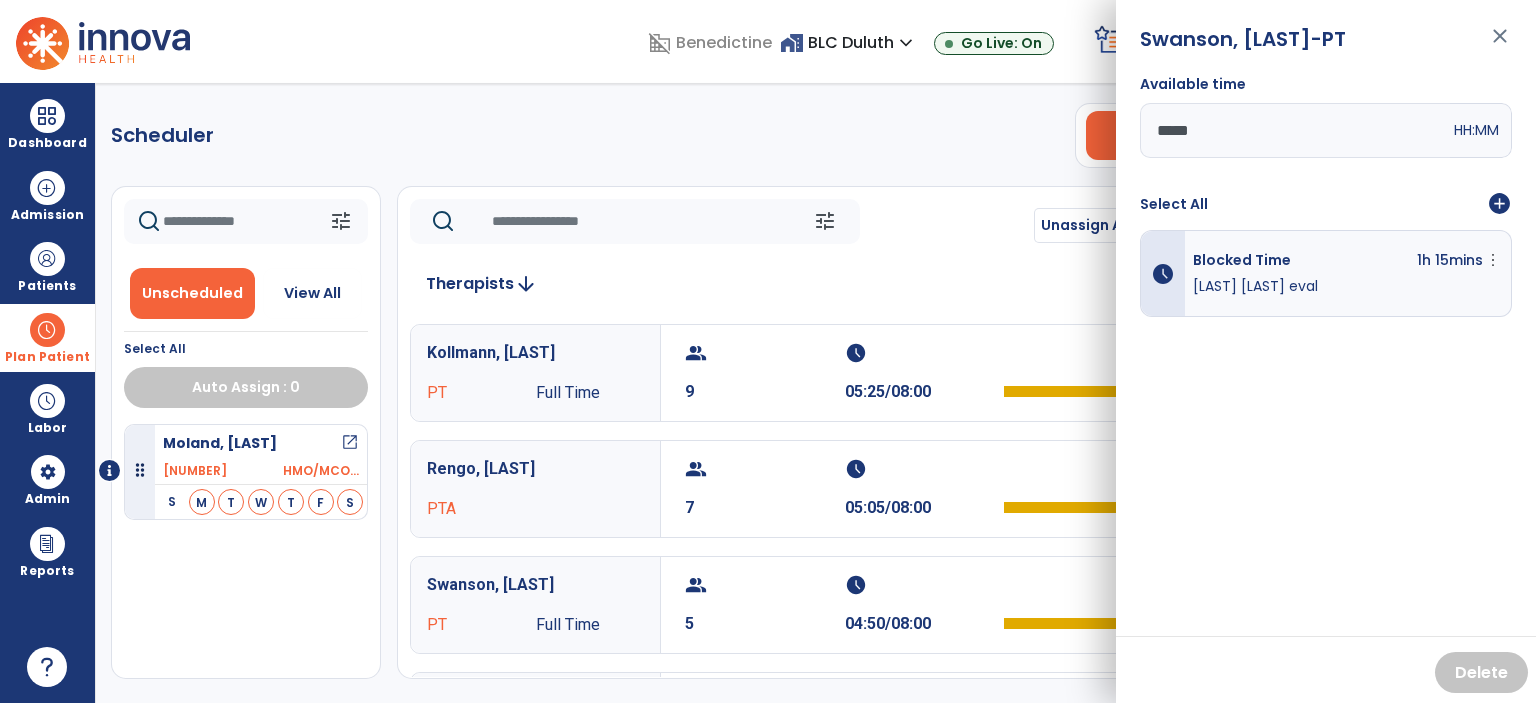drag, startPoint x: 1503, startPoint y: 39, endPoint x: 1492, endPoint y: 42, distance: 11.401754 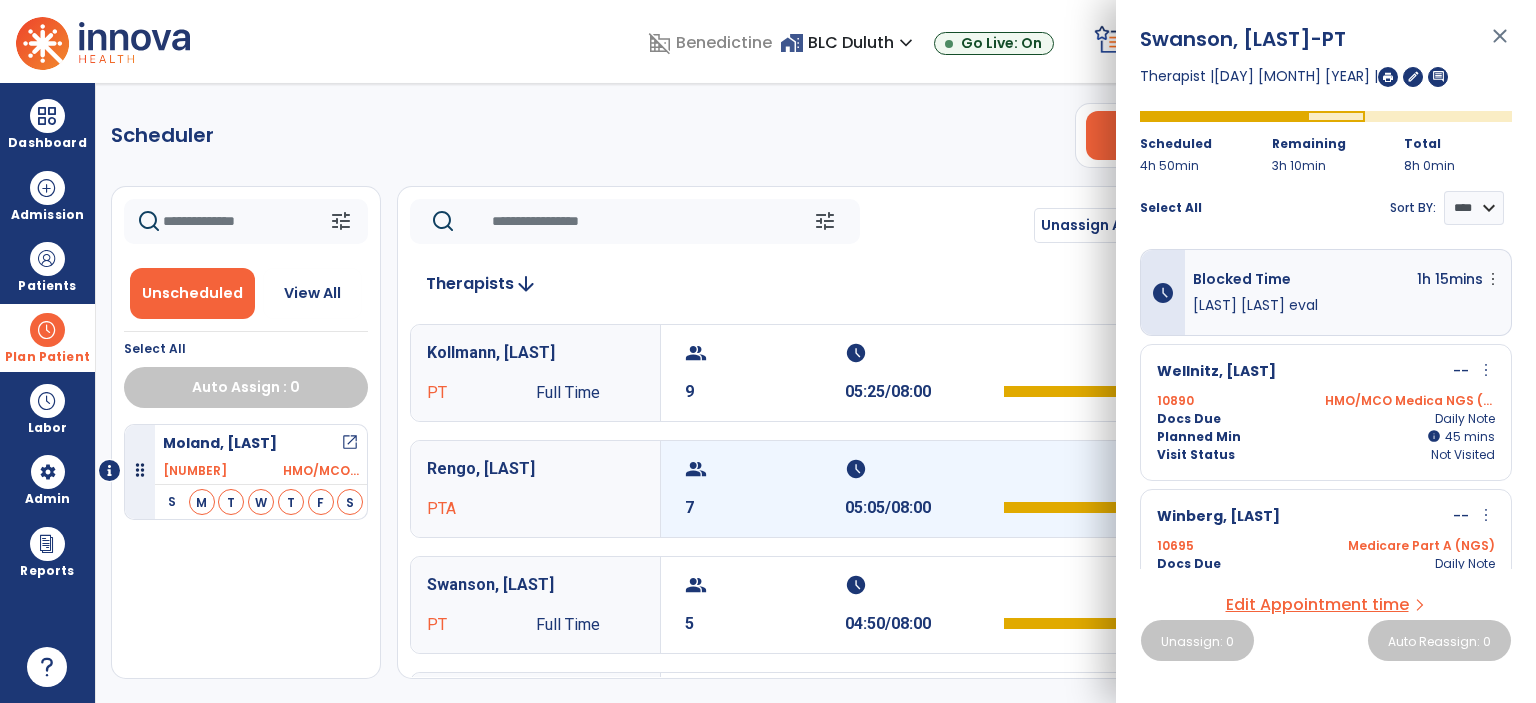 scroll, scrollTop: 0, scrollLeft: 0, axis: both 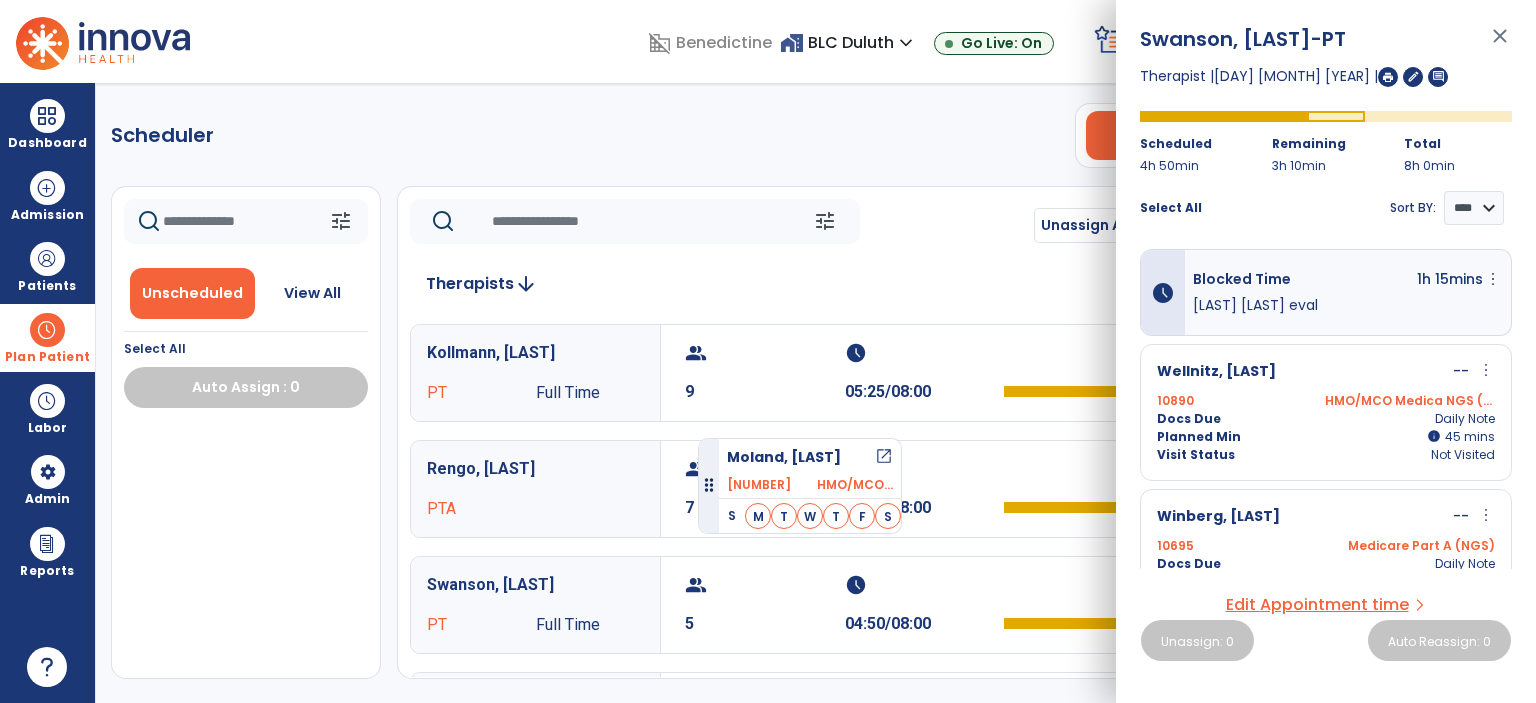 drag, startPoint x: 144, startPoint y: 458, endPoint x: 707, endPoint y: 435, distance: 563.4696 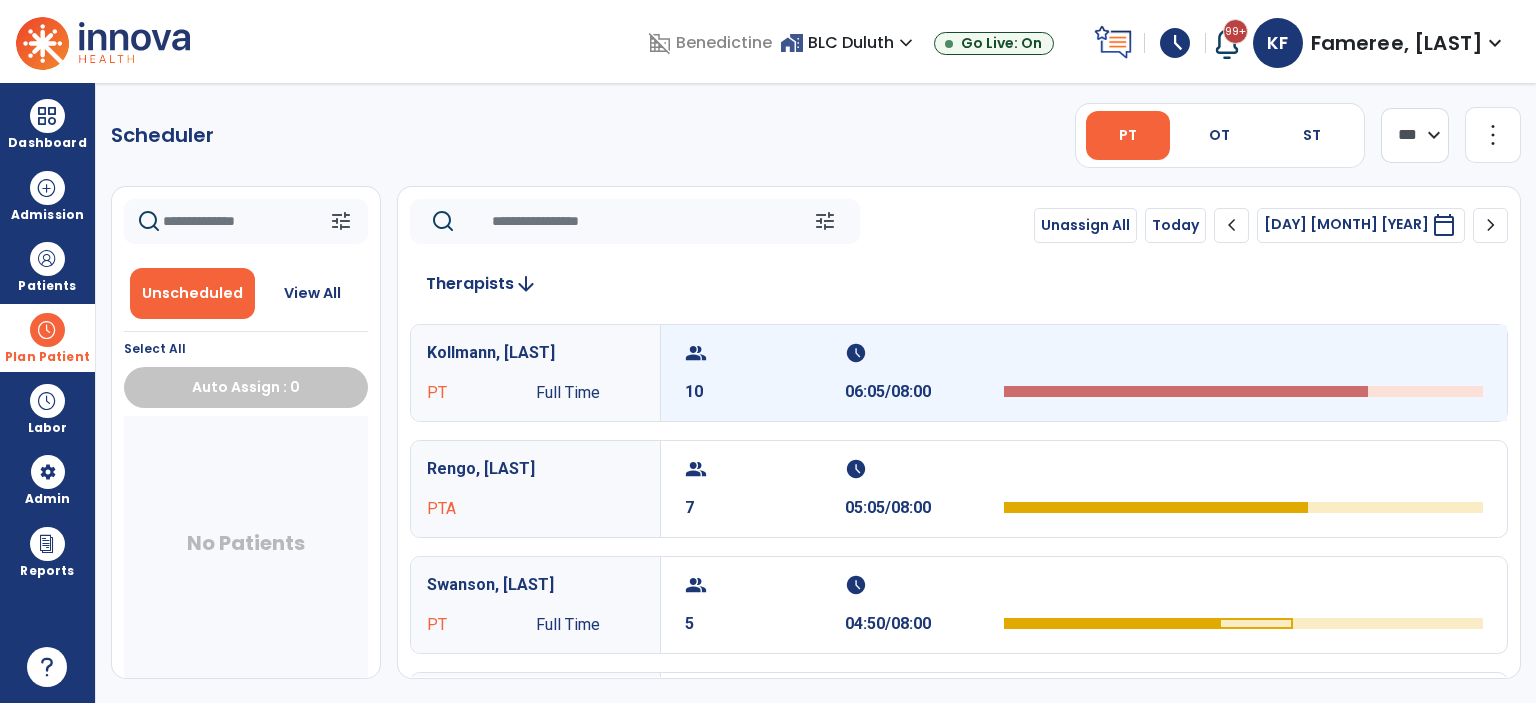 drag, startPoint x: 1015, startPoint y: 374, endPoint x: 965, endPoint y: 381, distance: 50.48762 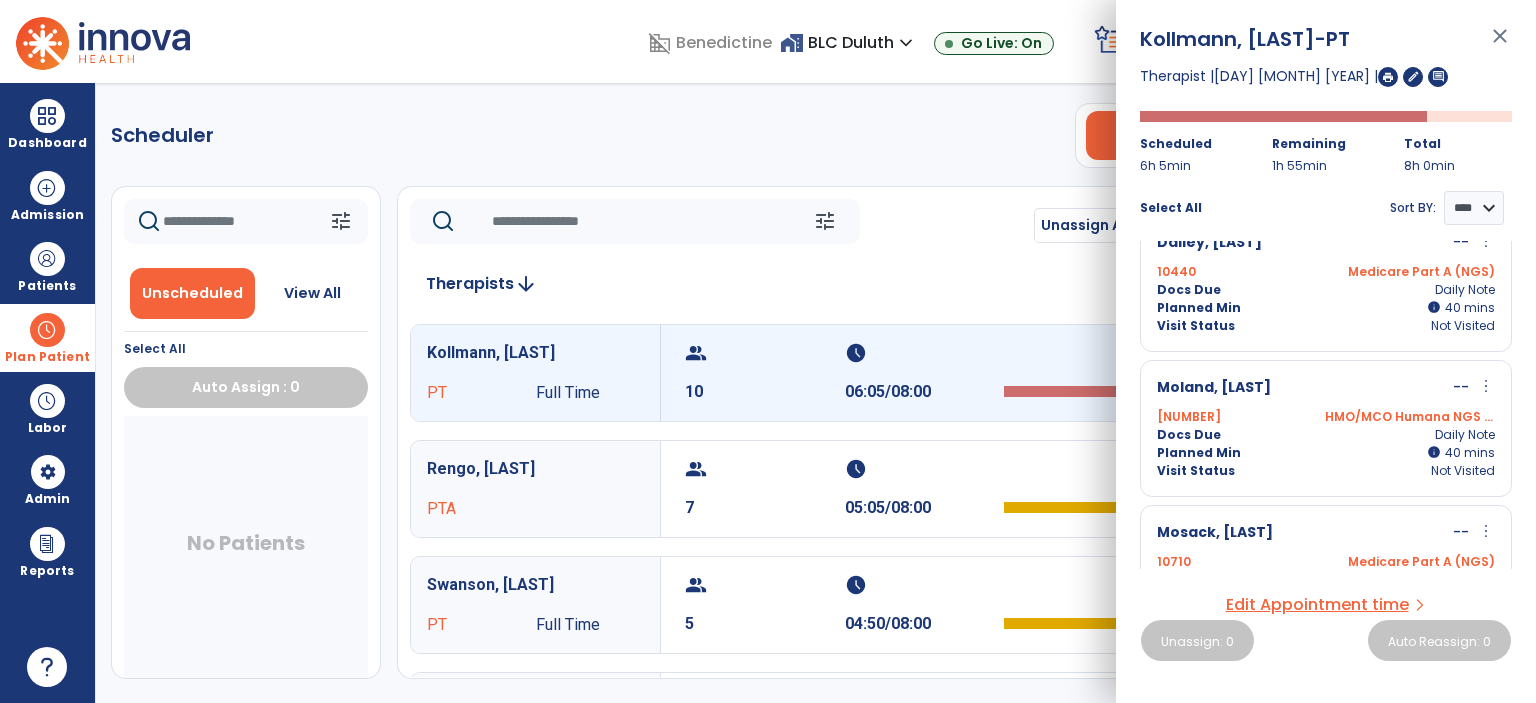 scroll, scrollTop: 615, scrollLeft: 0, axis: vertical 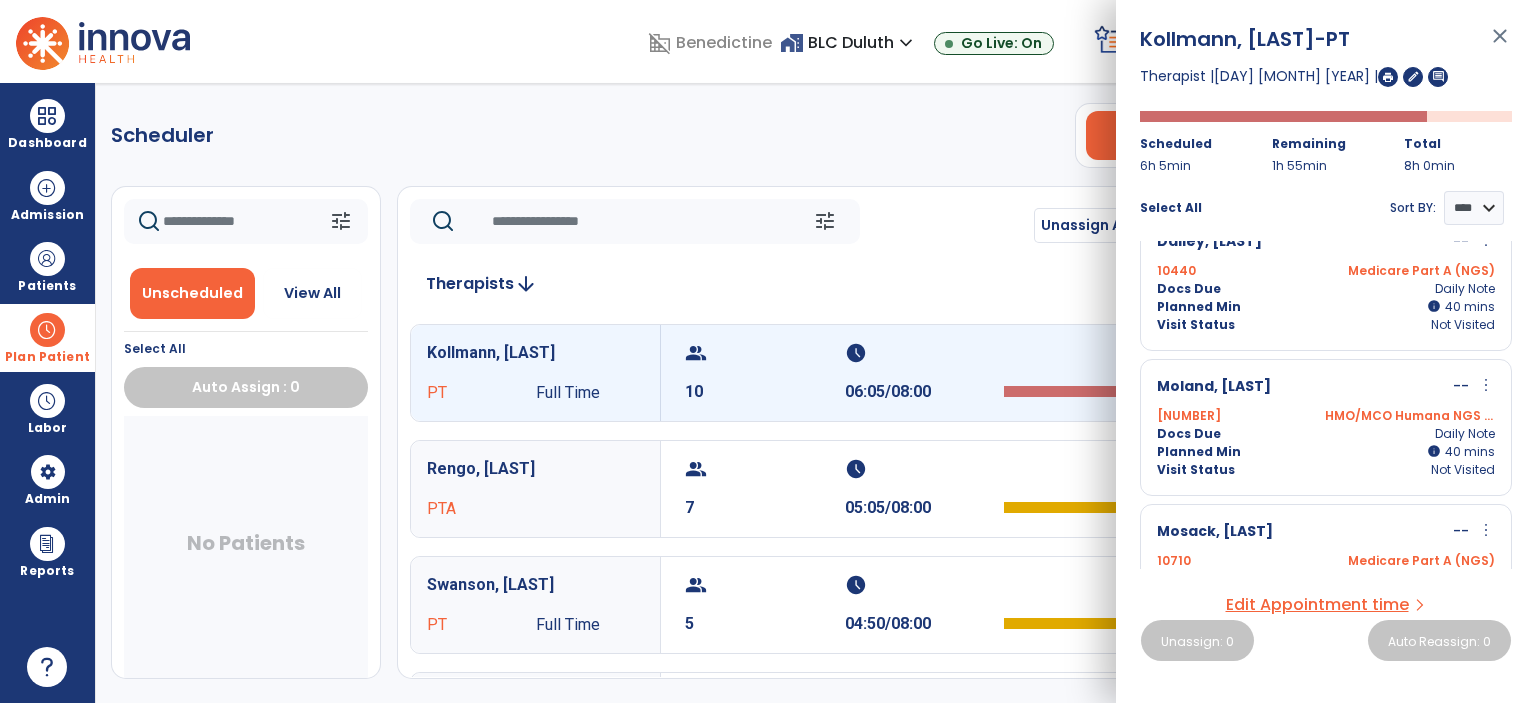 click on "info   [NUMBER] I" at bounding box center (1436, 452) 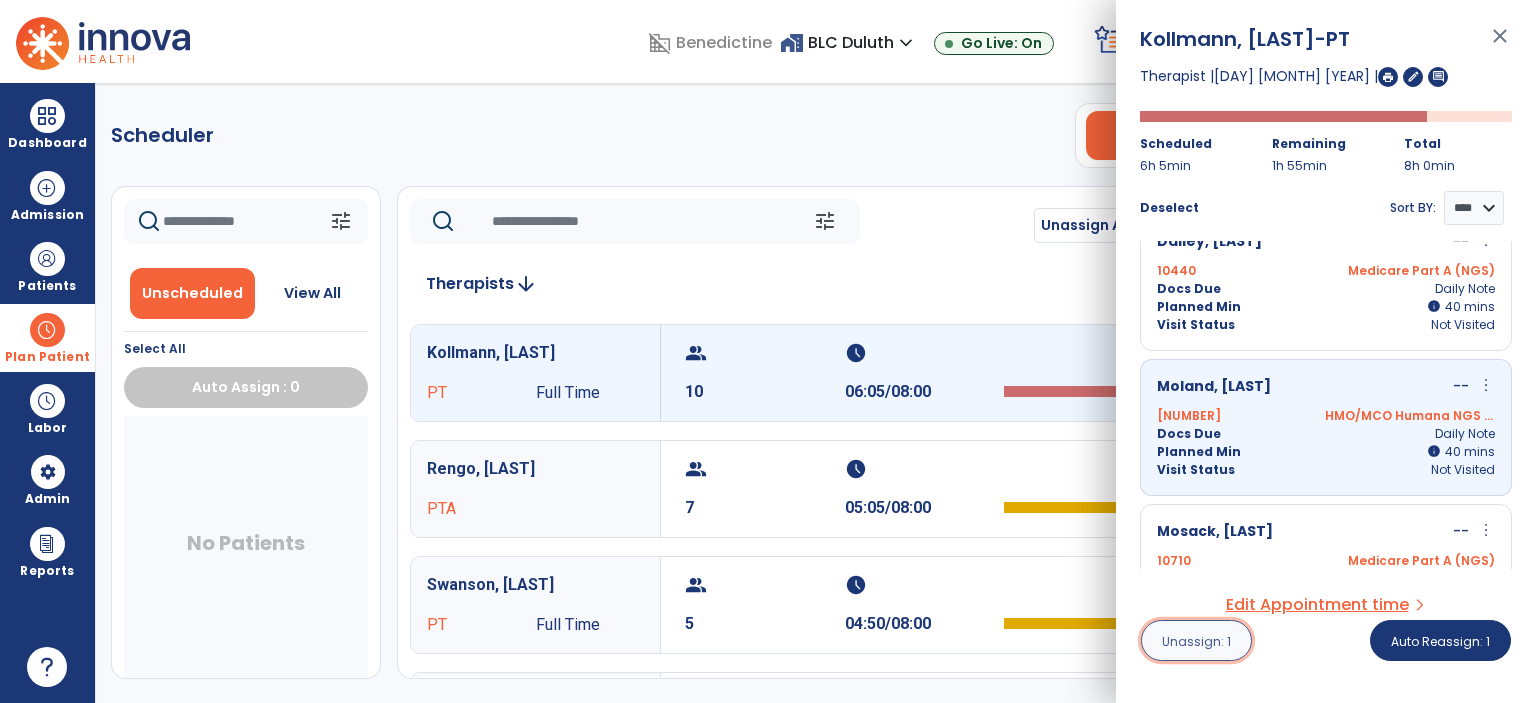click on "Unassign: 1" at bounding box center (1196, 640) 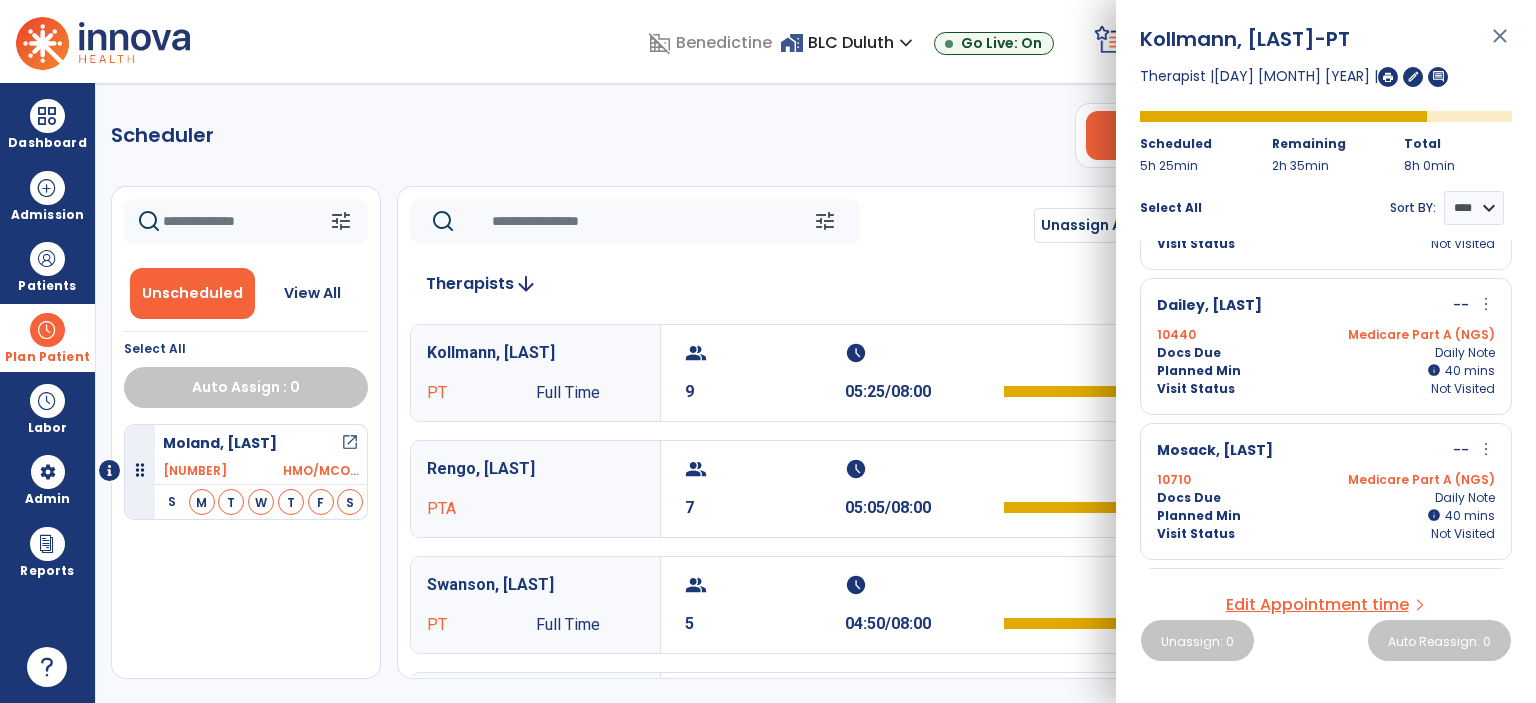 scroll, scrollTop: 552, scrollLeft: 0, axis: vertical 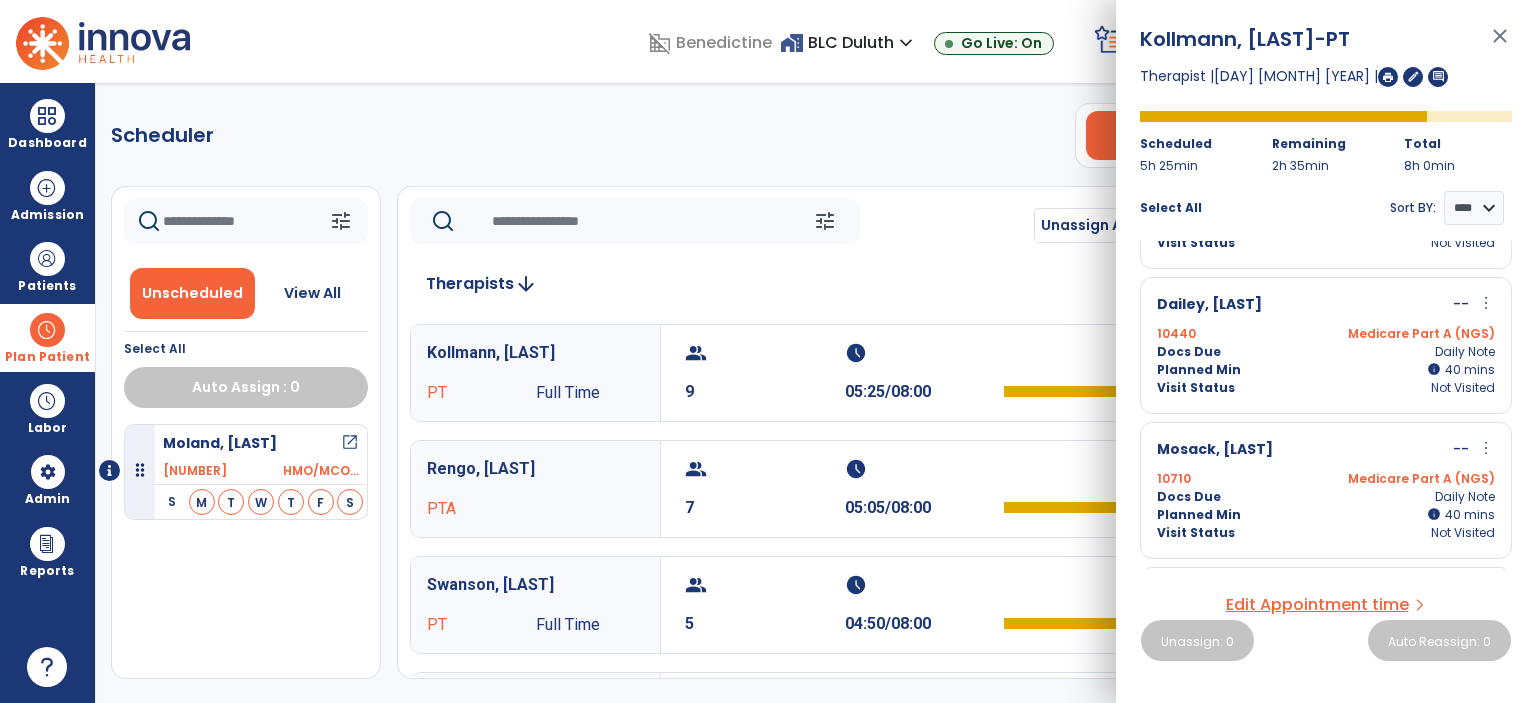 click on "[LAST], [LAST]   open_in_new  [NUMBER] HMO/MCO...  S M T W T F S" at bounding box center [246, 551] 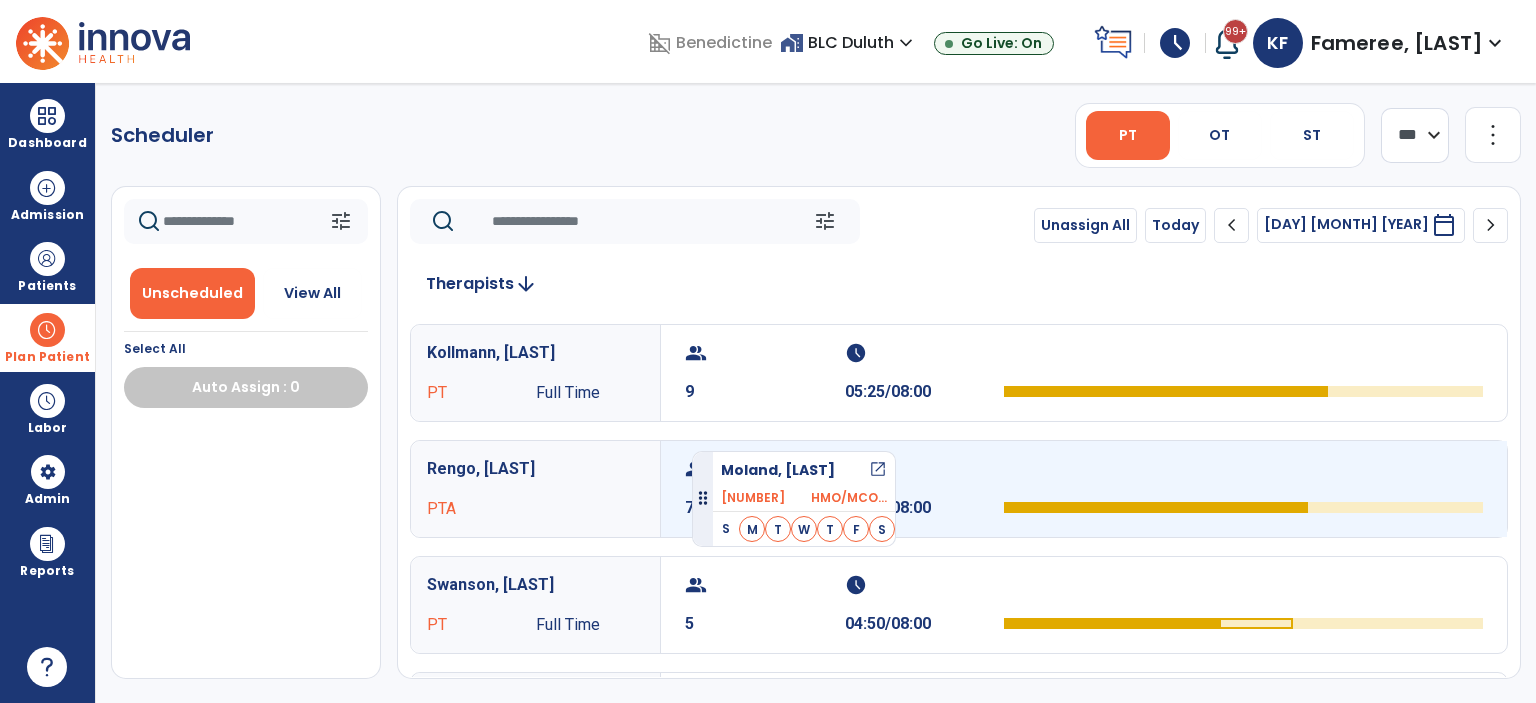 drag, startPoint x: 132, startPoint y: 447, endPoint x: 697, endPoint y: 443, distance: 565.01416 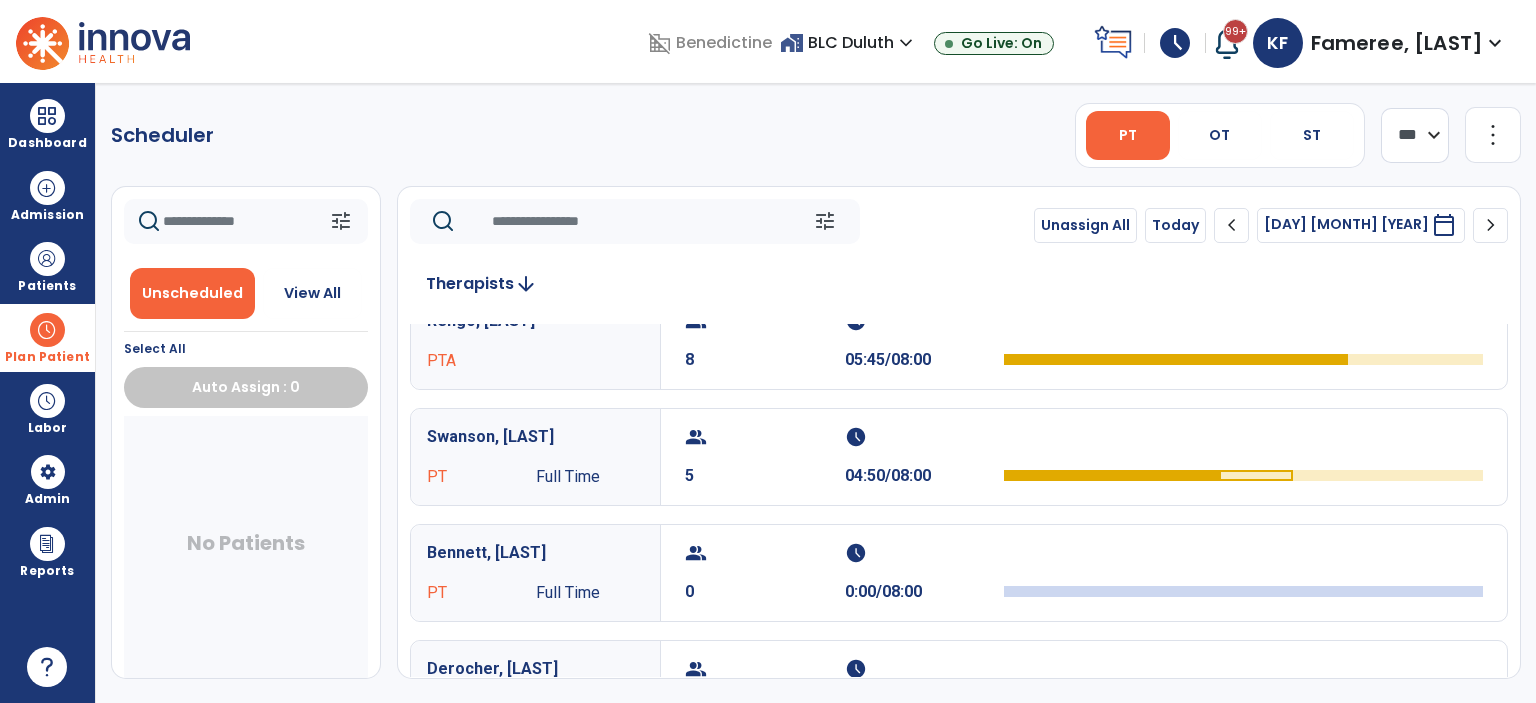 scroll, scrollTop: 0, scrollLeft: 0, axis: both 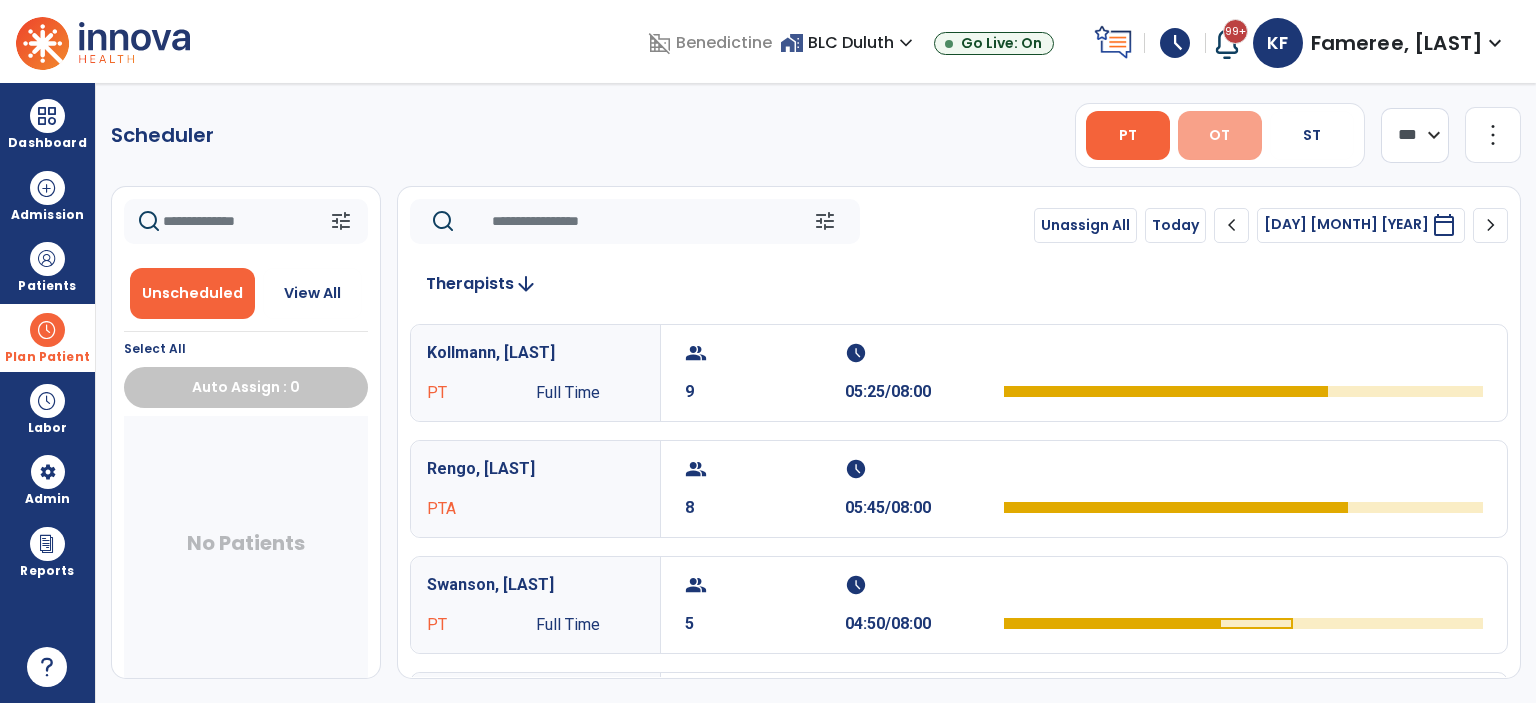 drag, startPoint x: 1202, startPoint y: 140, endPoint x: 1180, endPoint y: 156, distance: 27.202942 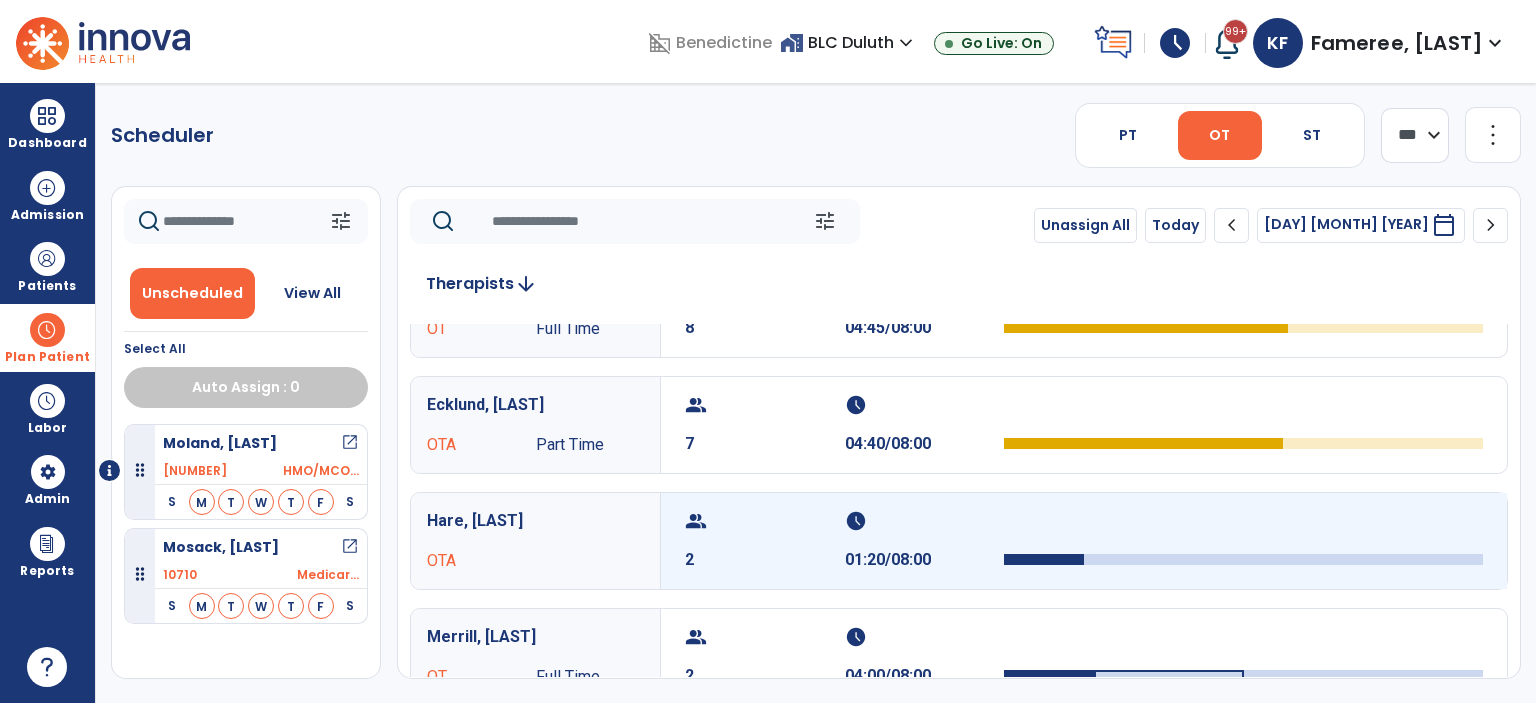 scroll, scrollTop: 0, scrollLeft: 0, axis: both 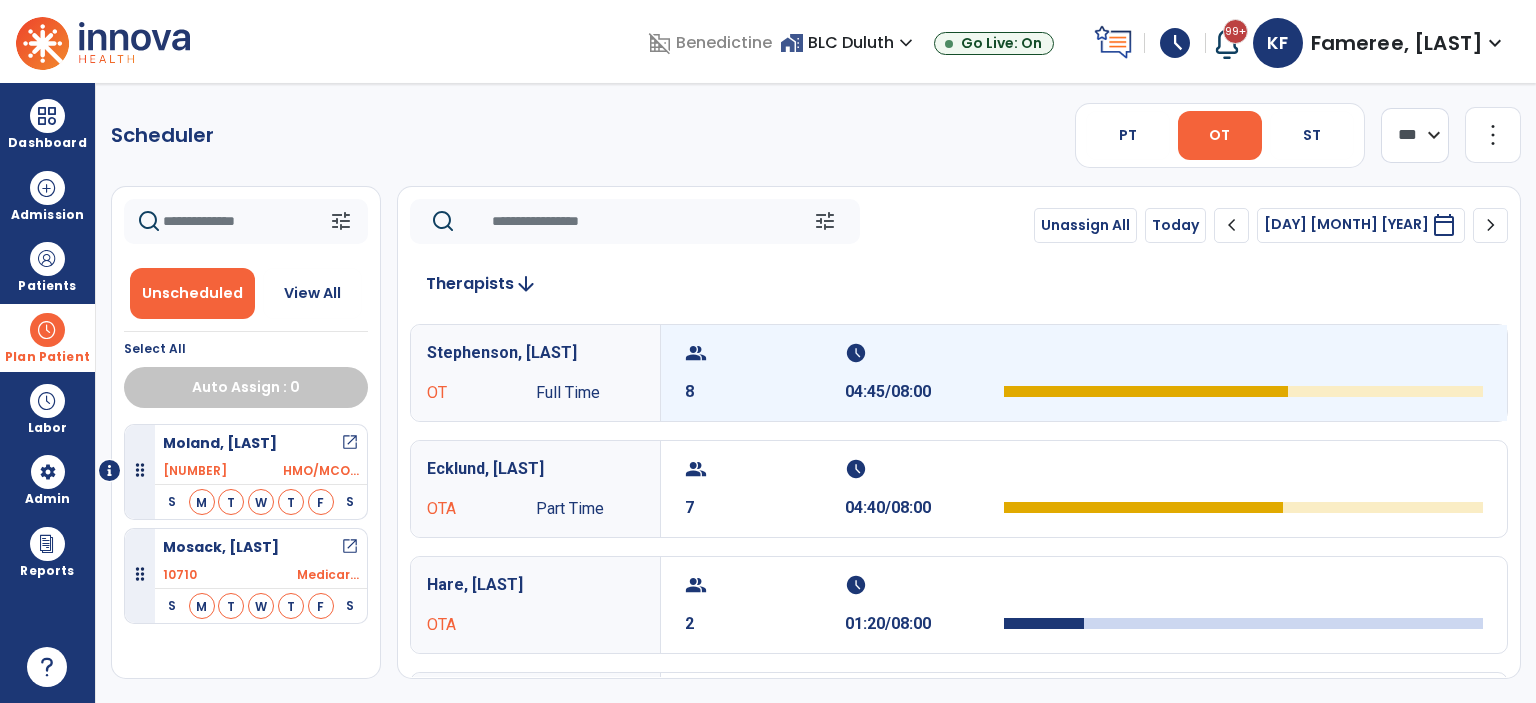 click on "04:45/08:00" at bounding box center (925, 392) 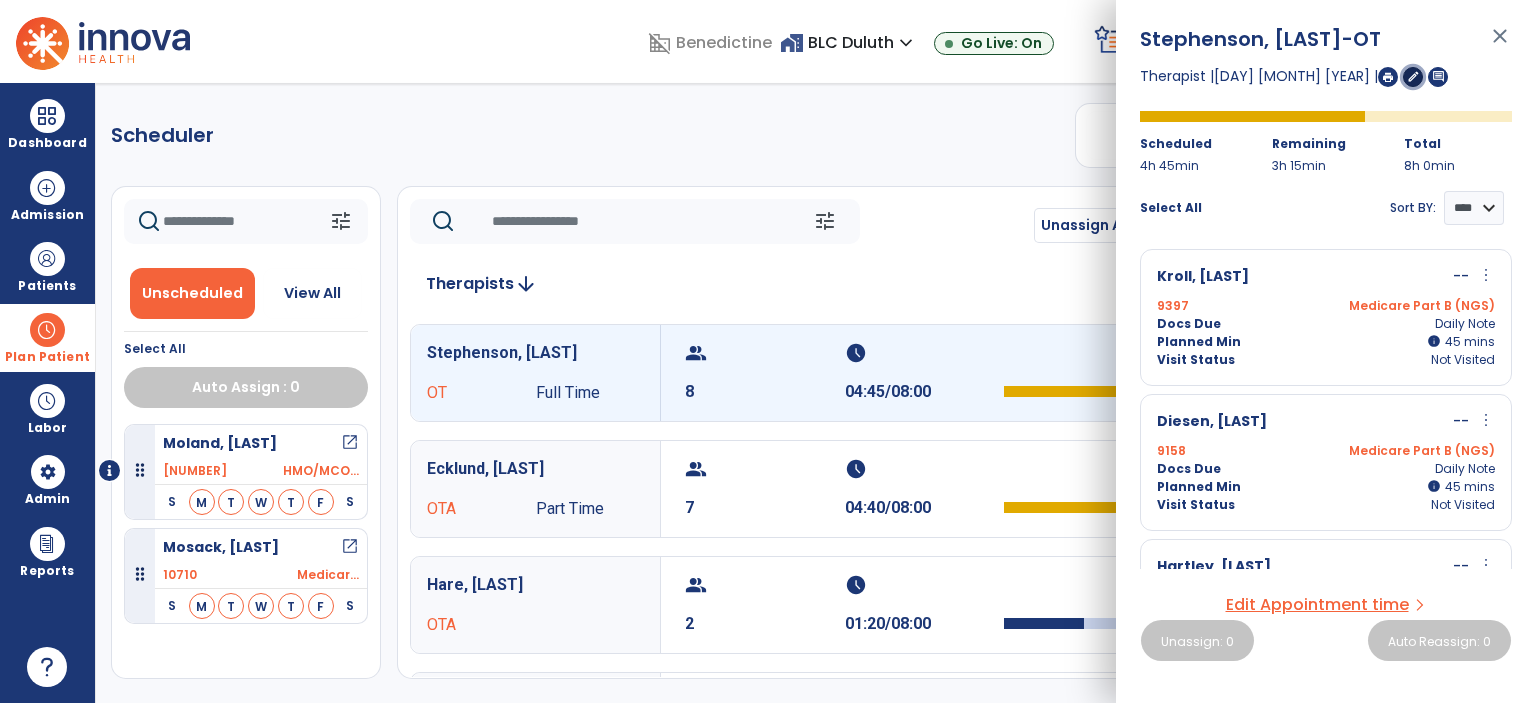 click on "edit" at bounding box center (1413, 76) 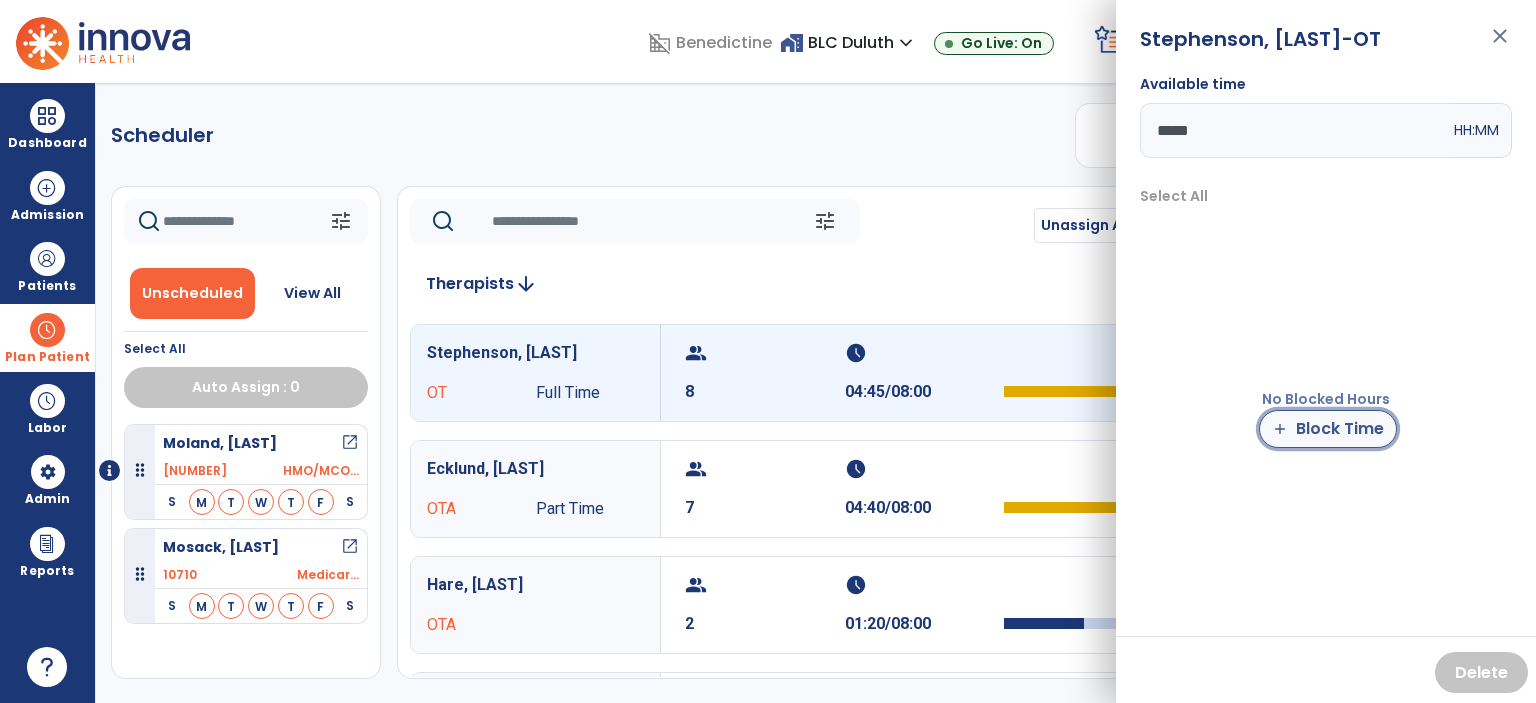click on "add   Block Time" at bounding box center (1328, 429) 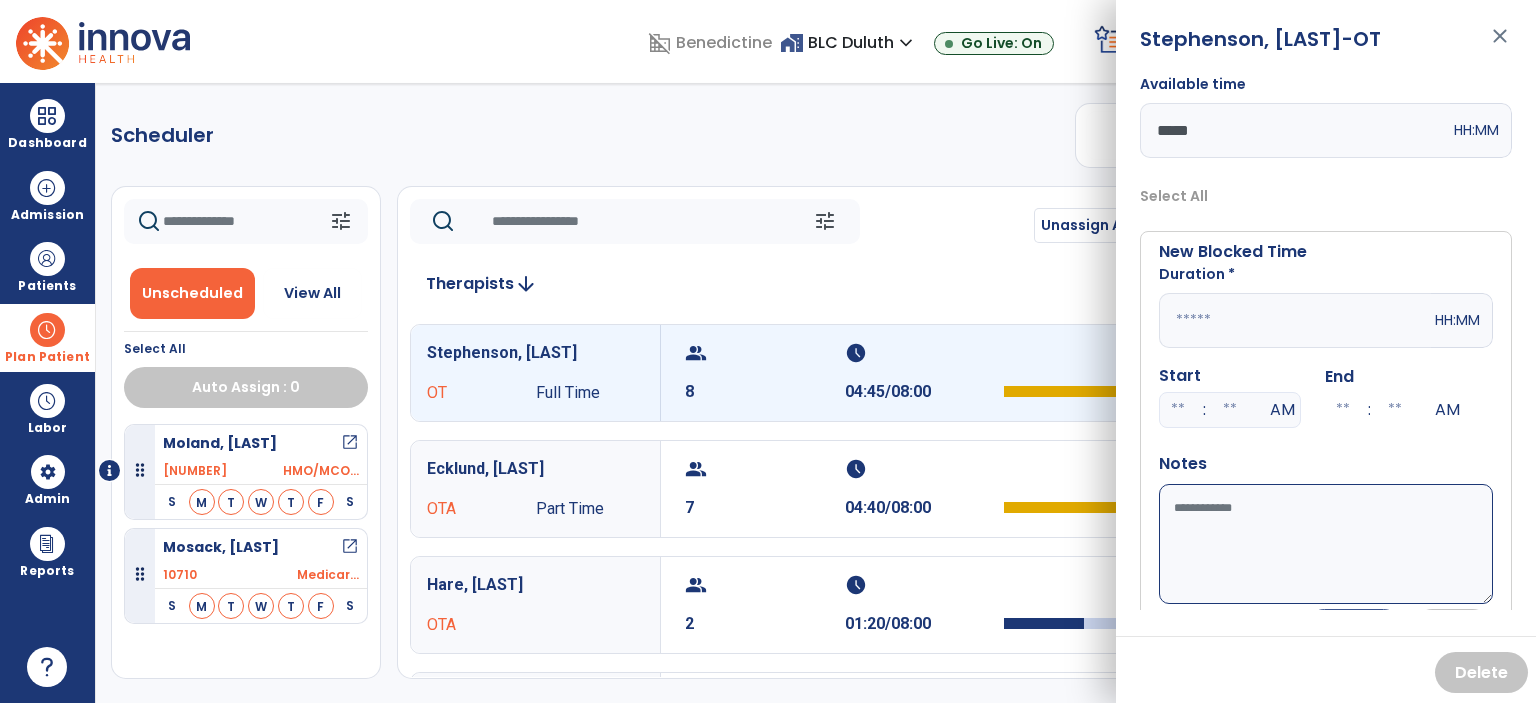 click at bounding box center (1295, 320) 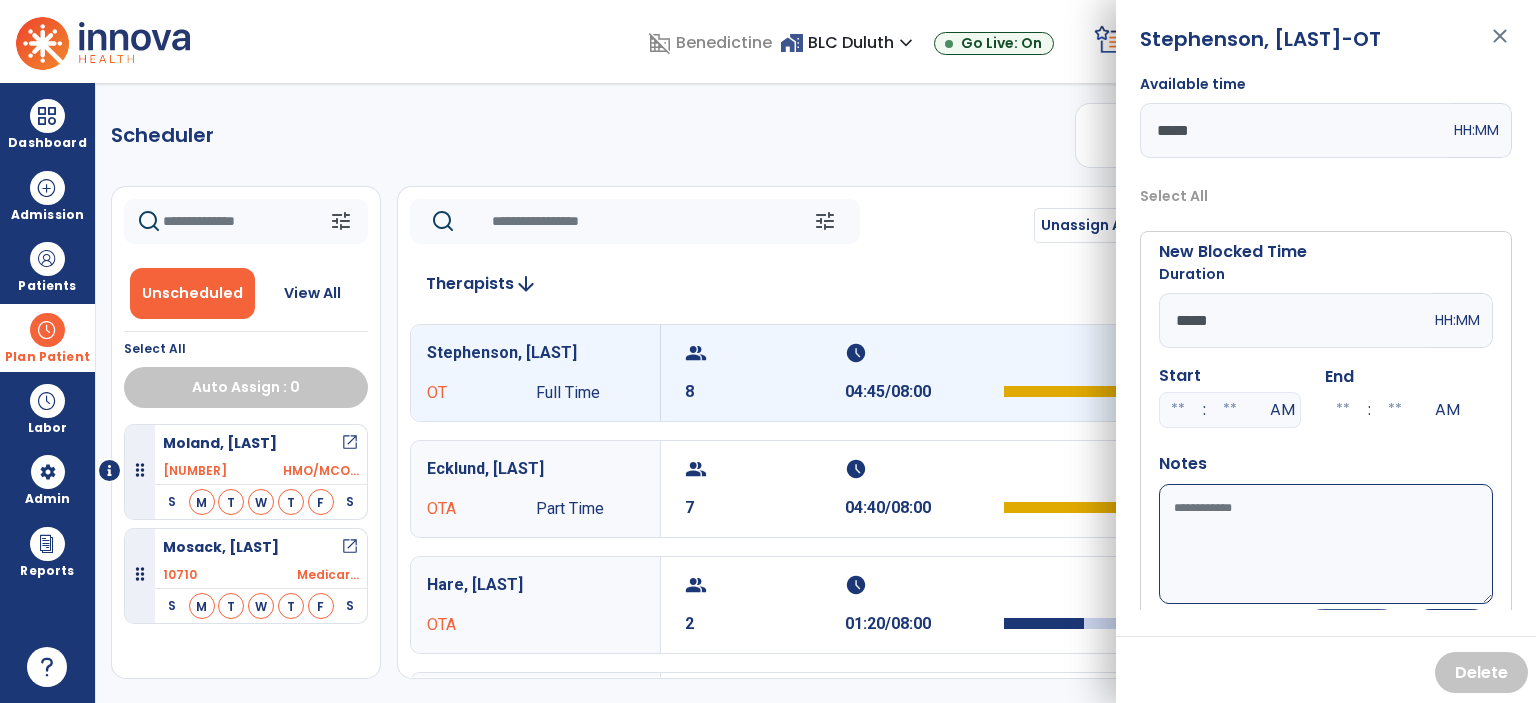 type on "*****" 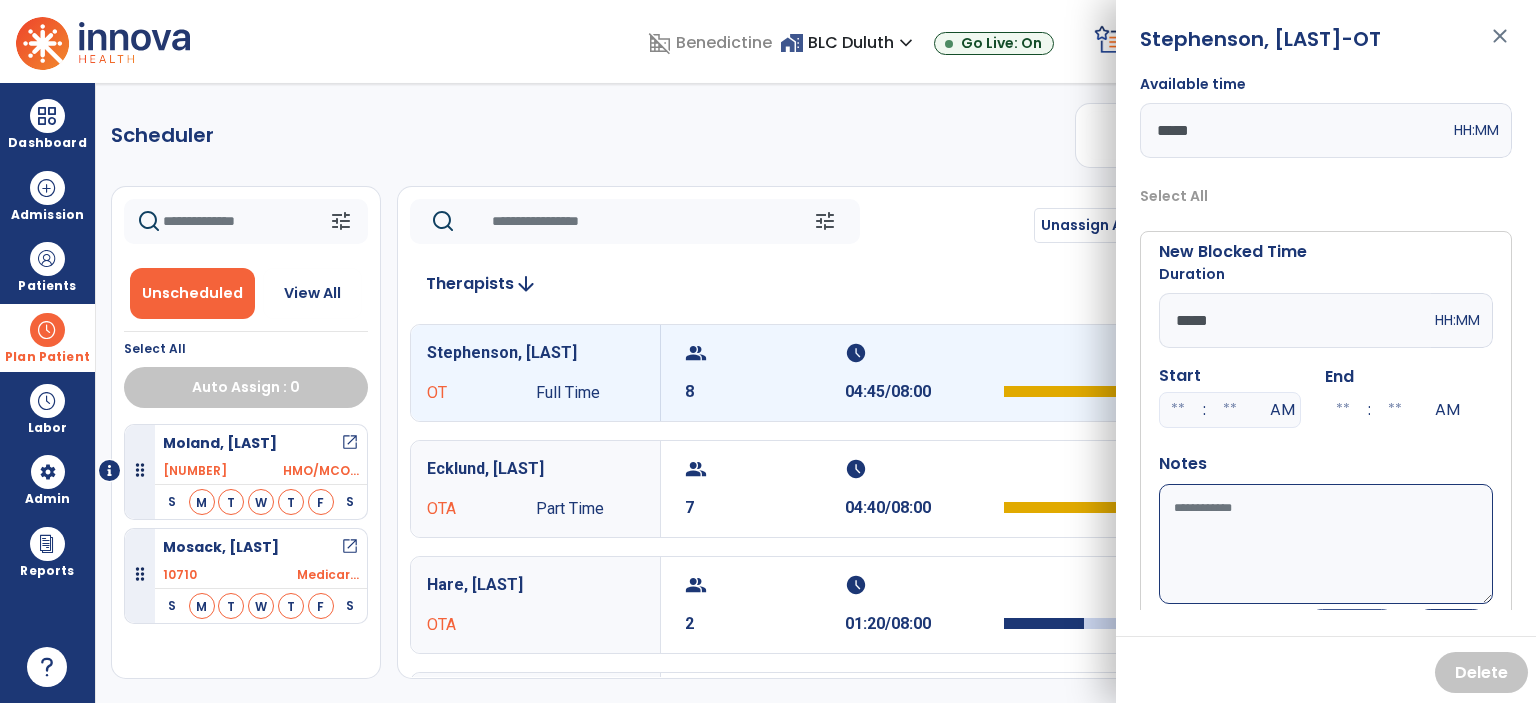 click on "Available time" at bounding box center (1326, 544) 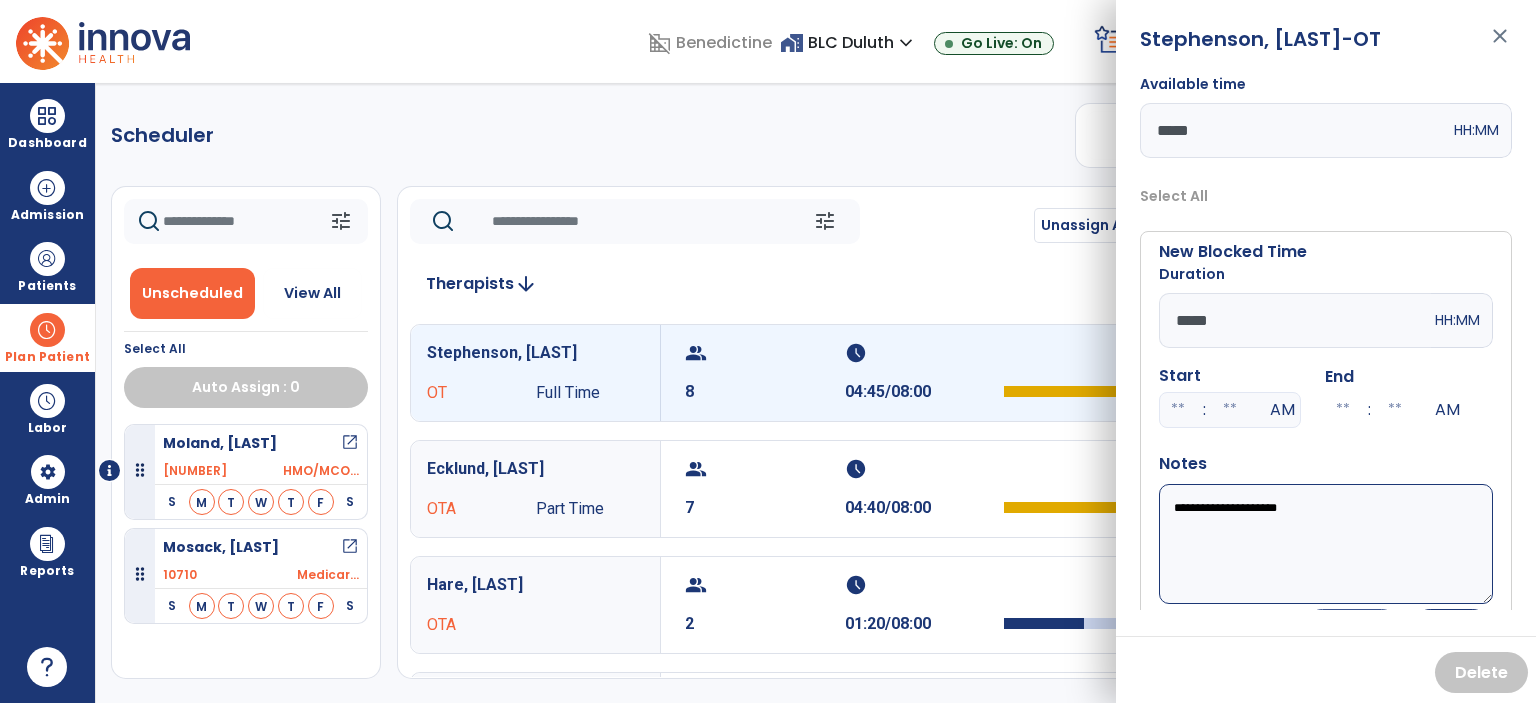 scroll, scrollTop: 48, scrollLeft: 0, axis: vertical 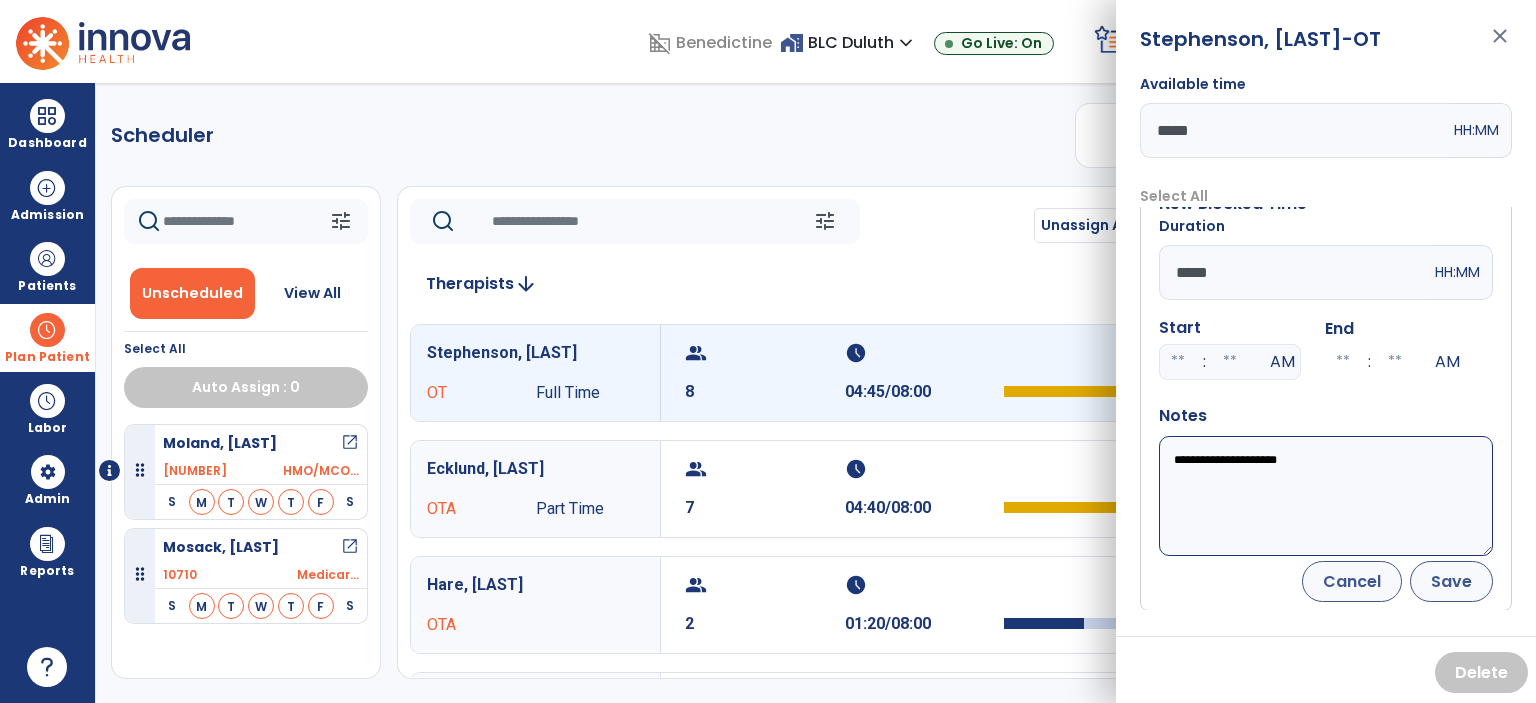 type on "**********" 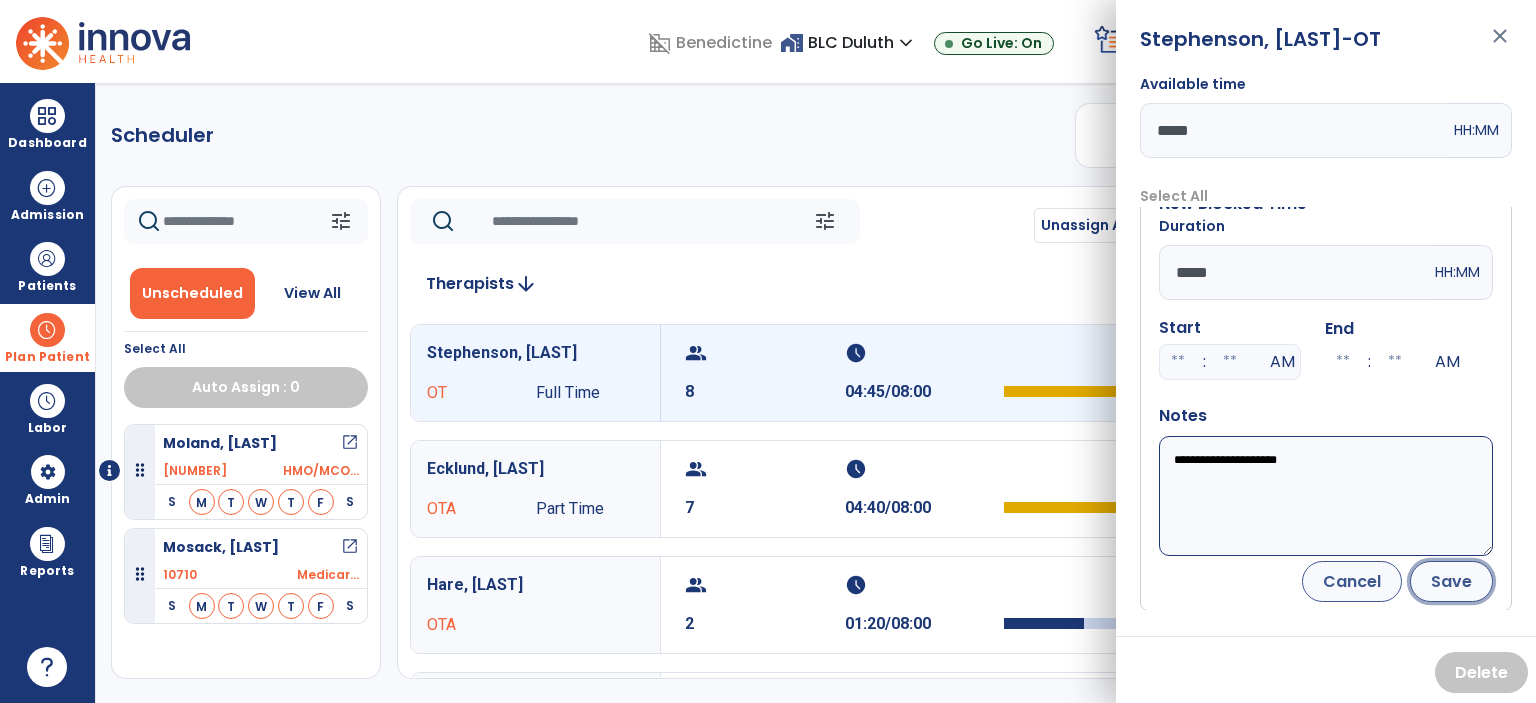 click on "Save" at bounding box center [1451, 581] 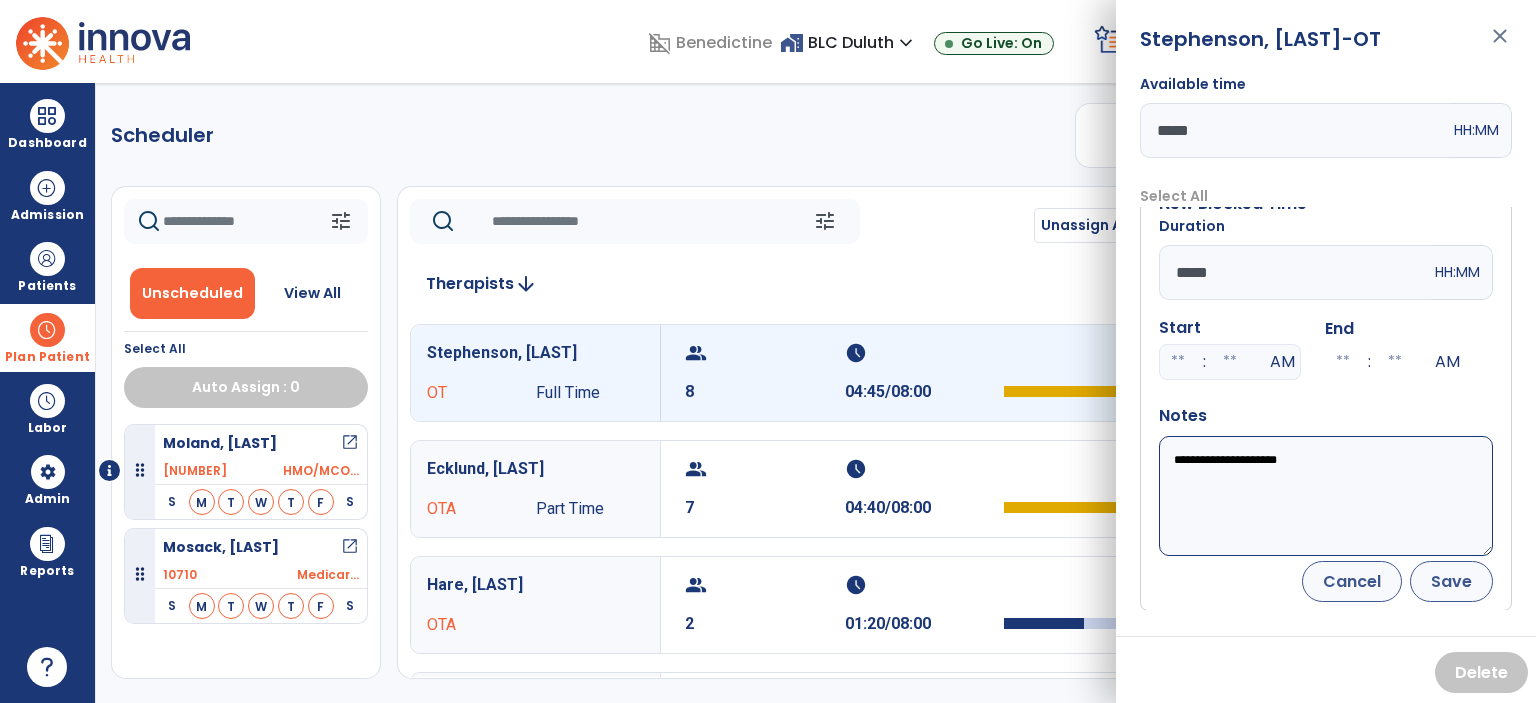 scroll, scrollTop: 0, scrollLeft: 0, axis: both 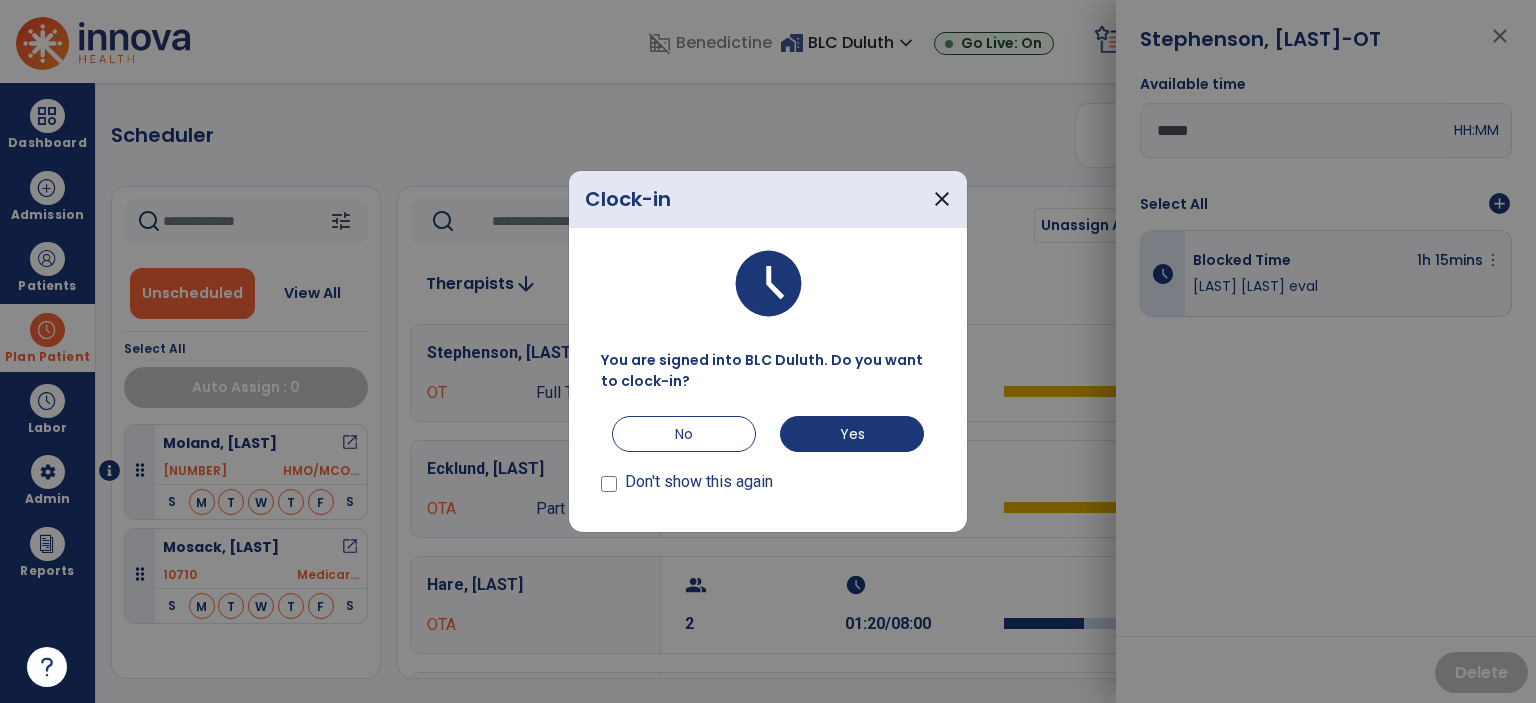 drag, startPoint x: 1471, startPoint y: 593, endPoint x: 960, endPoint y: 566, distance: 511.7128 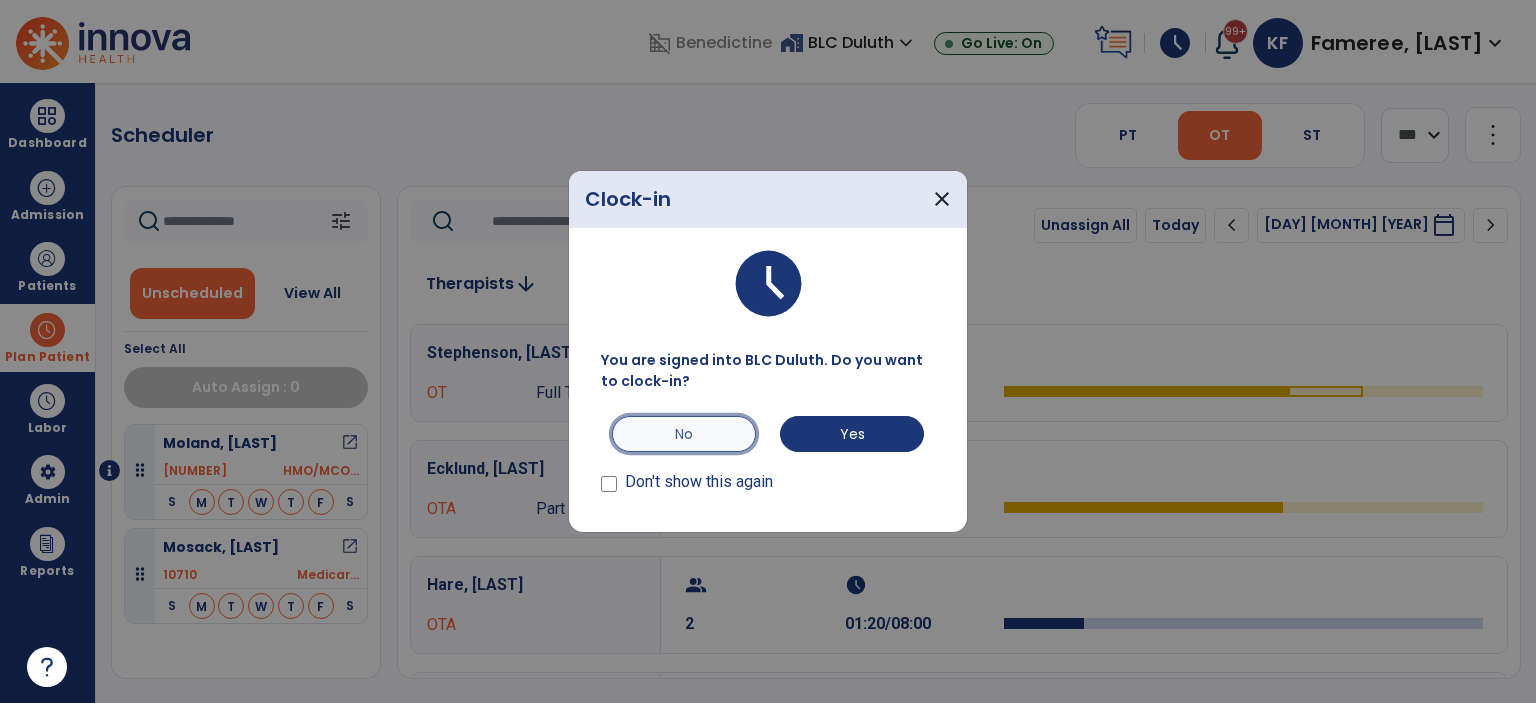 click on "No" at bounding box center (684, 434) 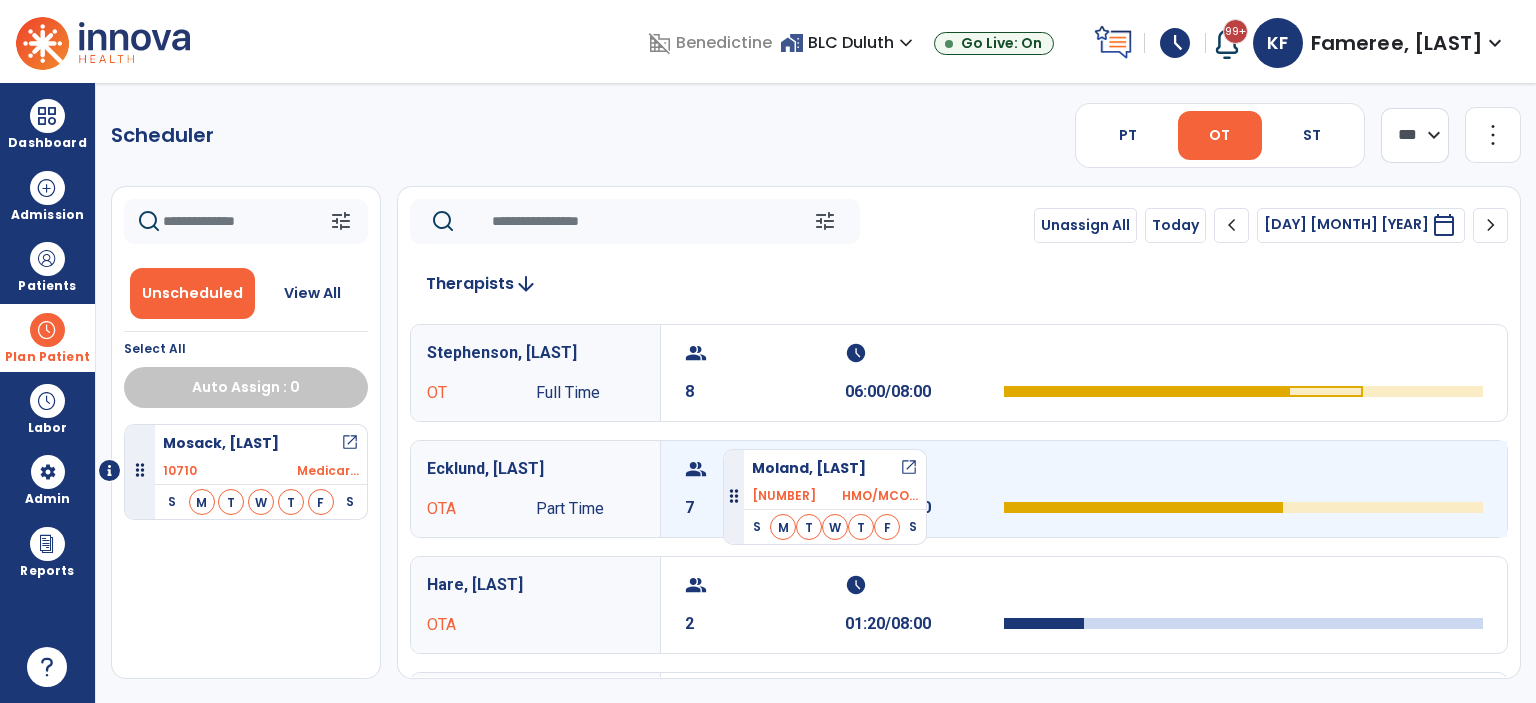 drag, startPoint x: 139, startPoint y: 445, endPoint x: 730, endPoint y: 441, distance: 591.01355 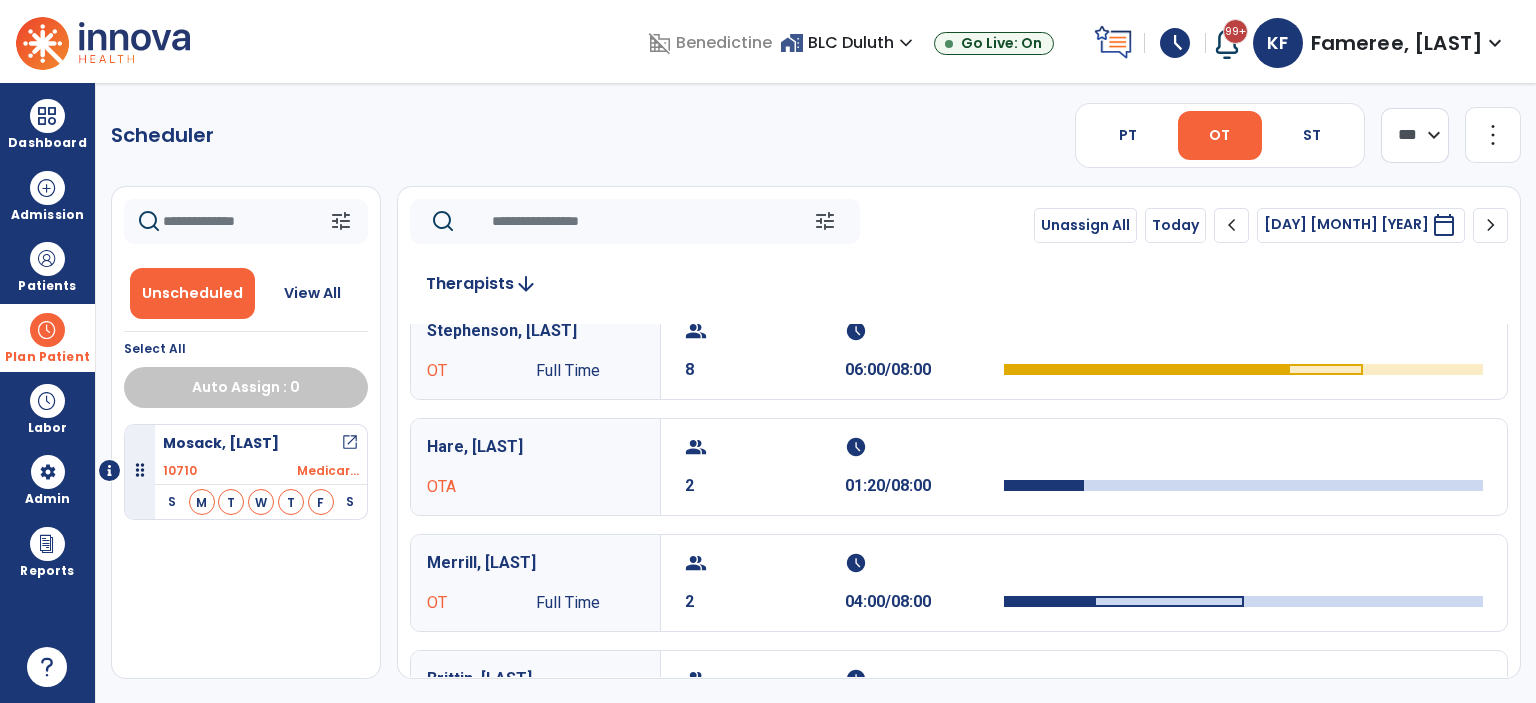 scroll, scrollTop: 139, scrollLeft: 0, axis: vertical 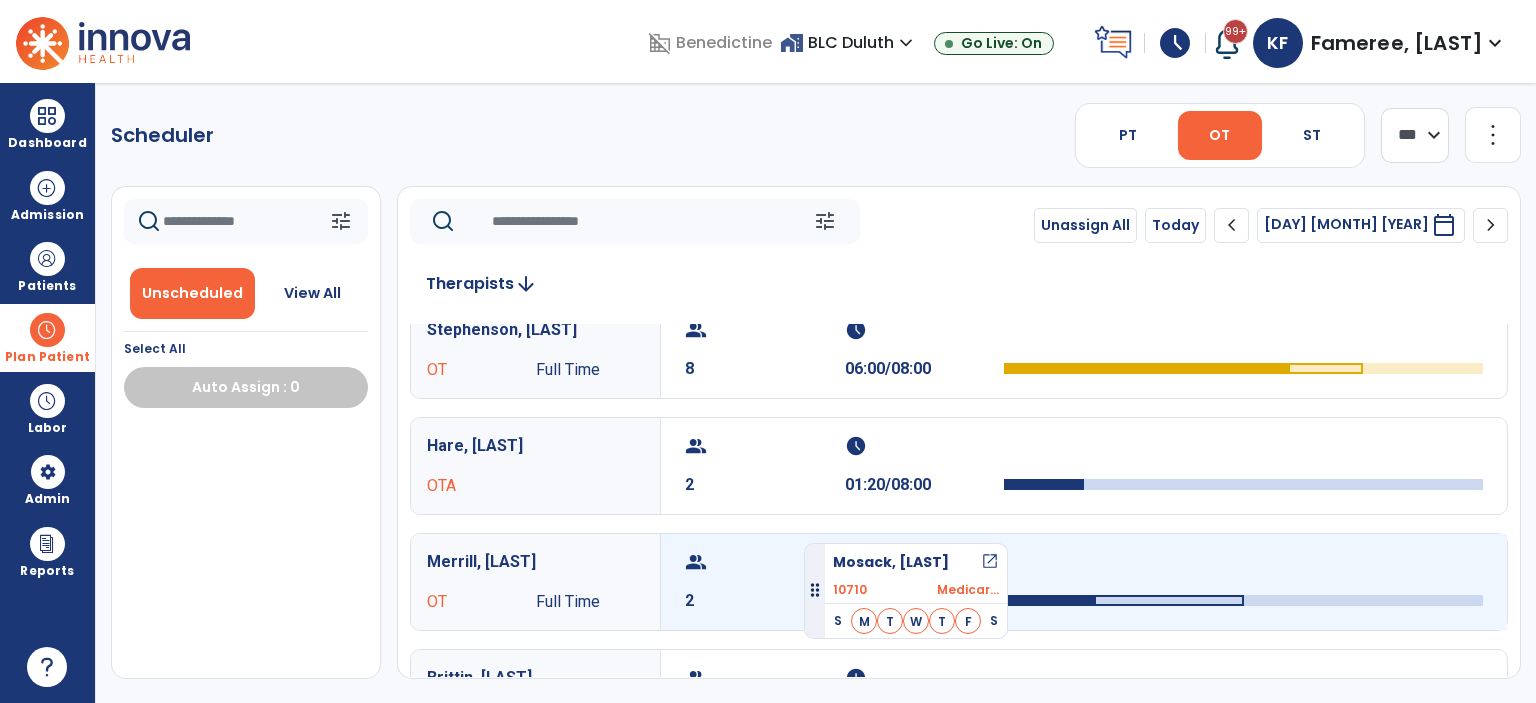 drag, startPoint x: 136, startPoint y: 447, endPoint x: 803, endPoint y: 534, distance: 672.64996 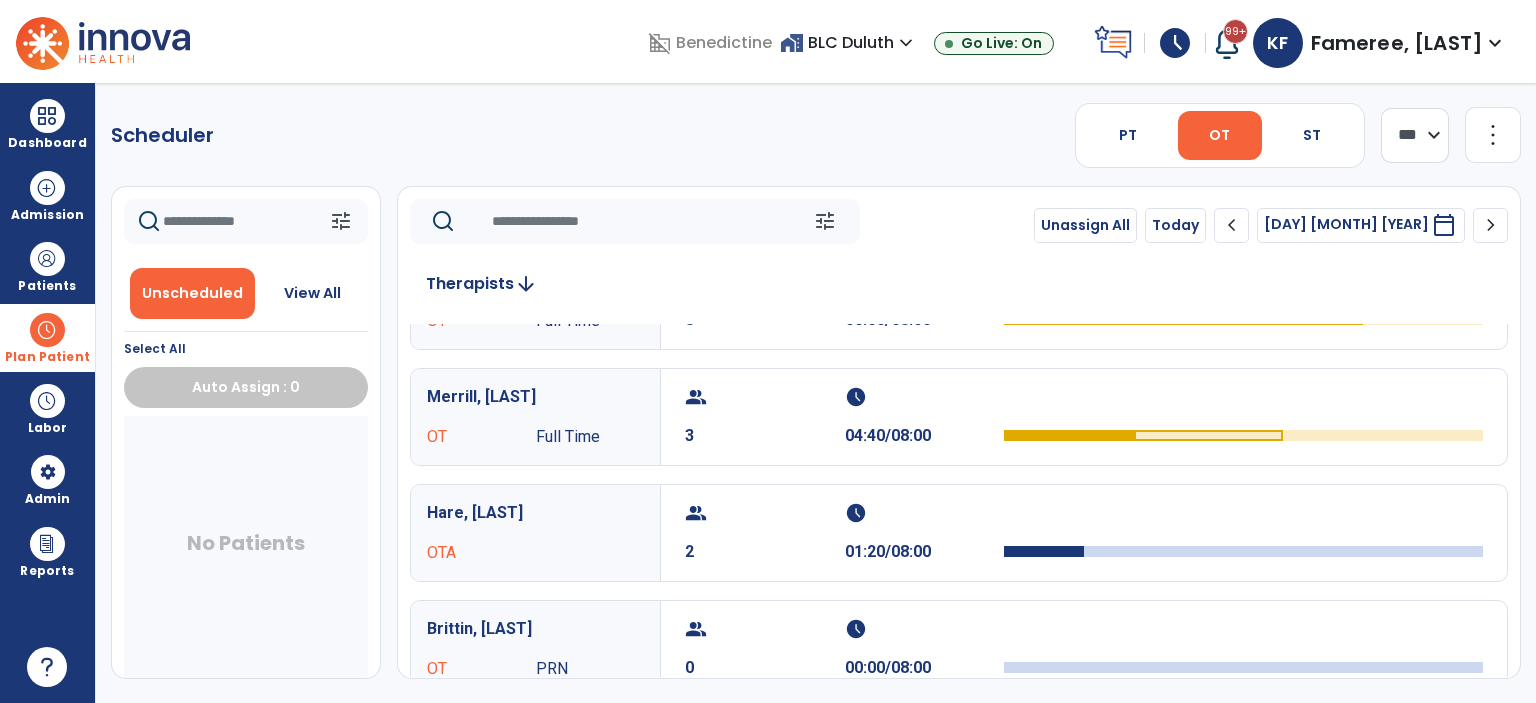 scroll, scrollTop: 268, scrollLeft: 0, axis: vertical 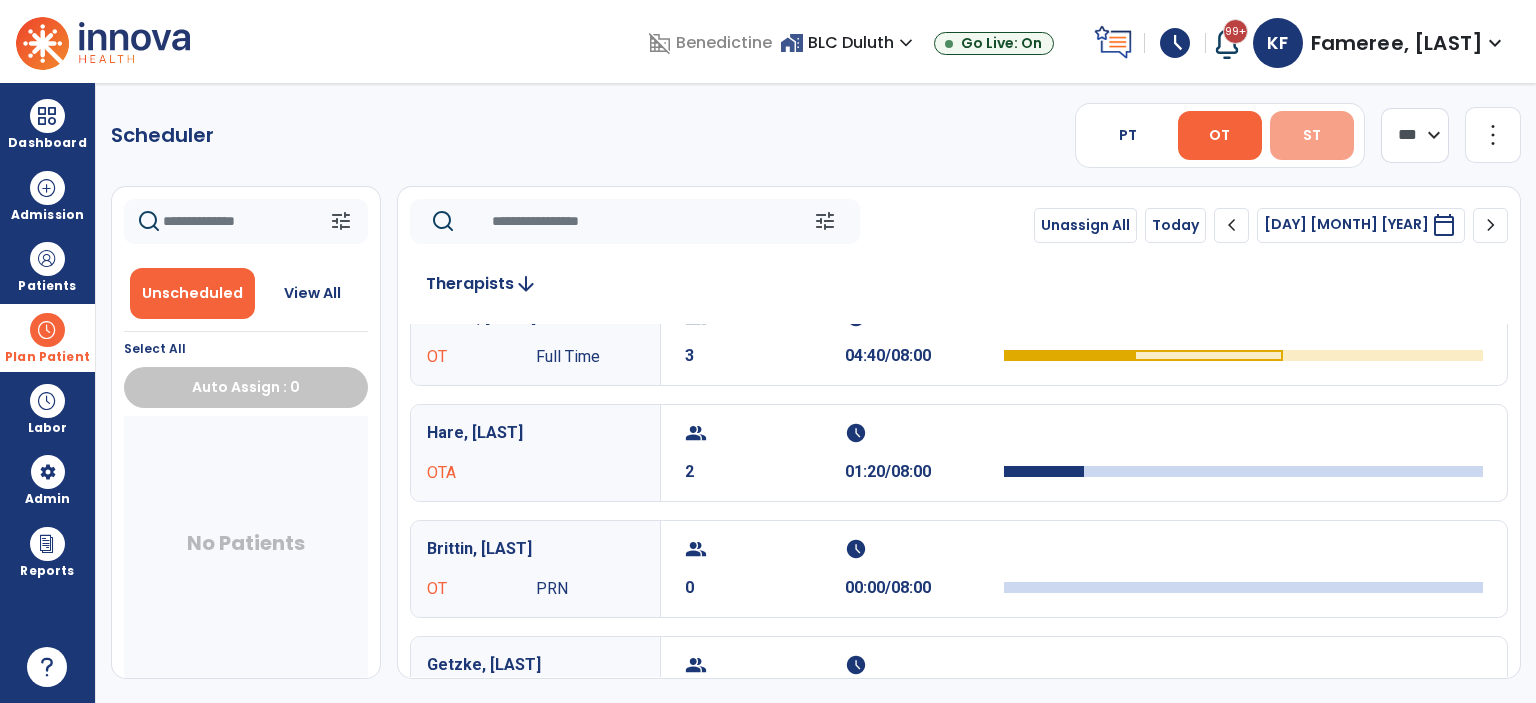 click on "ST" at bounding box center [1312, 135] 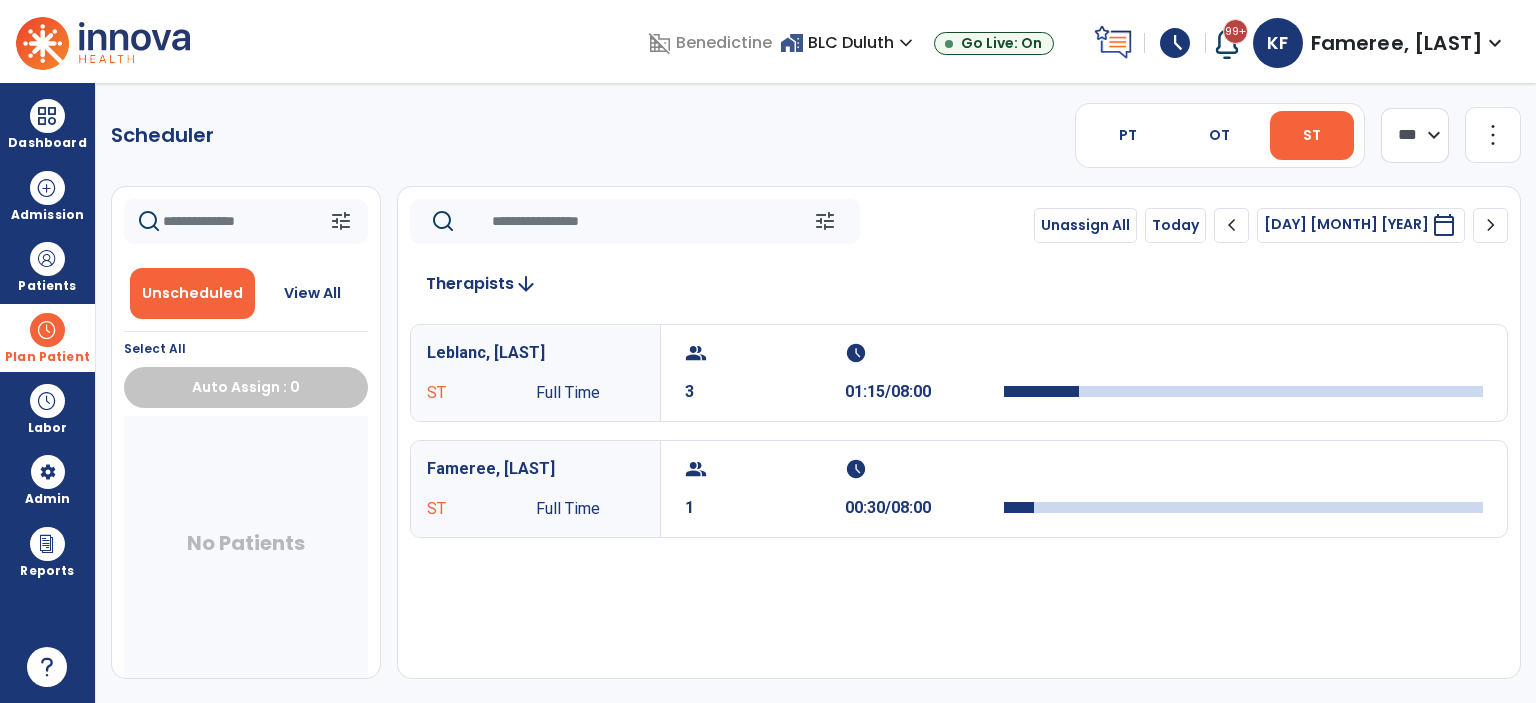 scroll, scrollTop: 0, scrollLeft: 0, axis: both 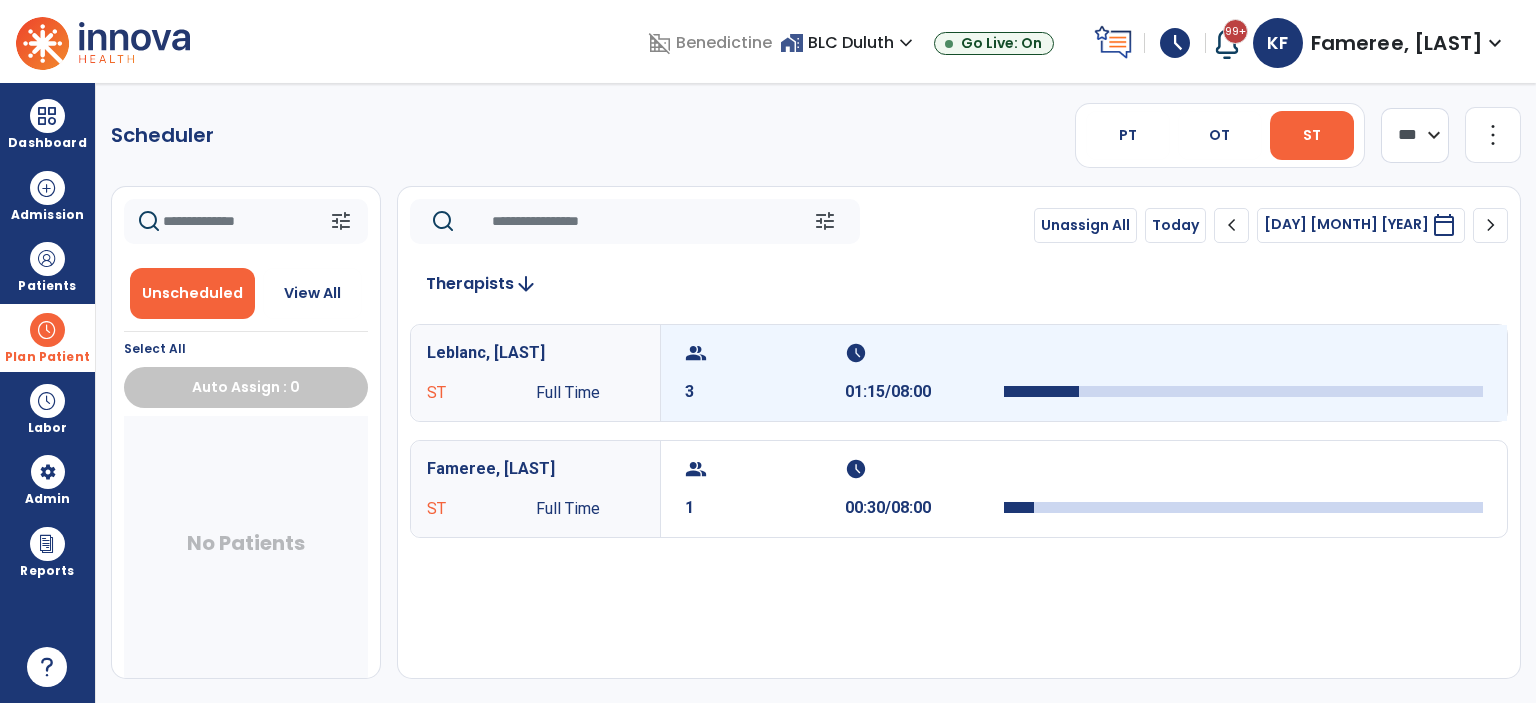 click at bounding box center [1243, 359] 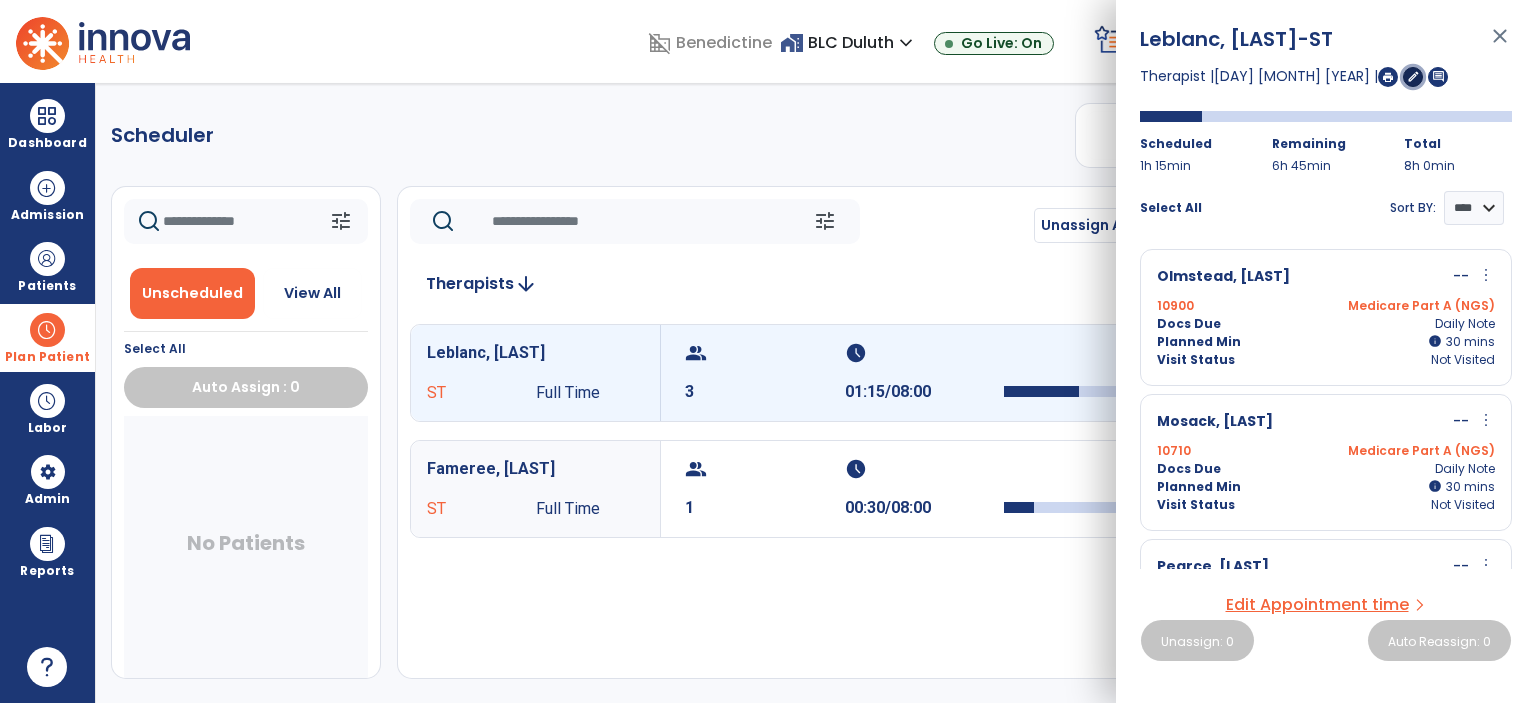 click on "edit" at bounding box center (1413, 76) 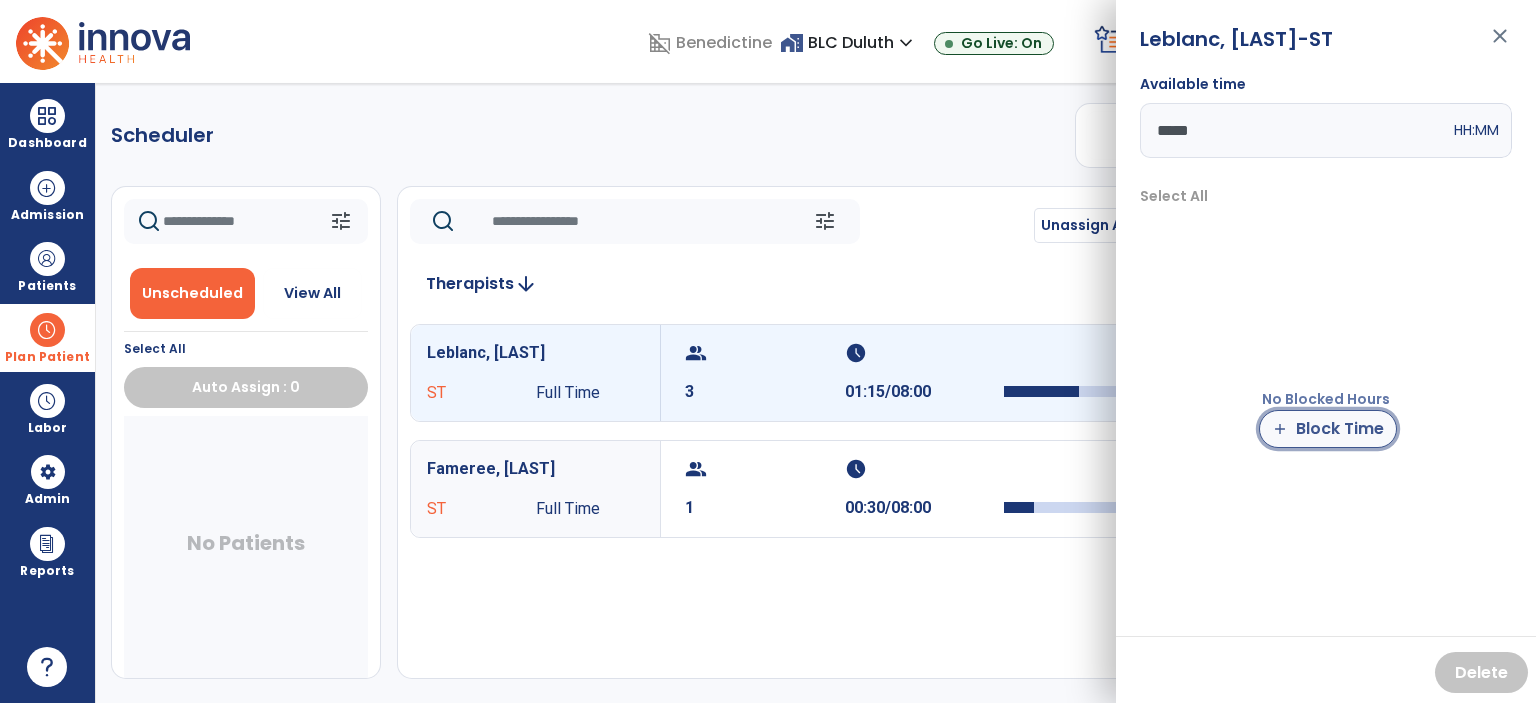 click on "add   Block Time" at bounding box center [1328, 429] 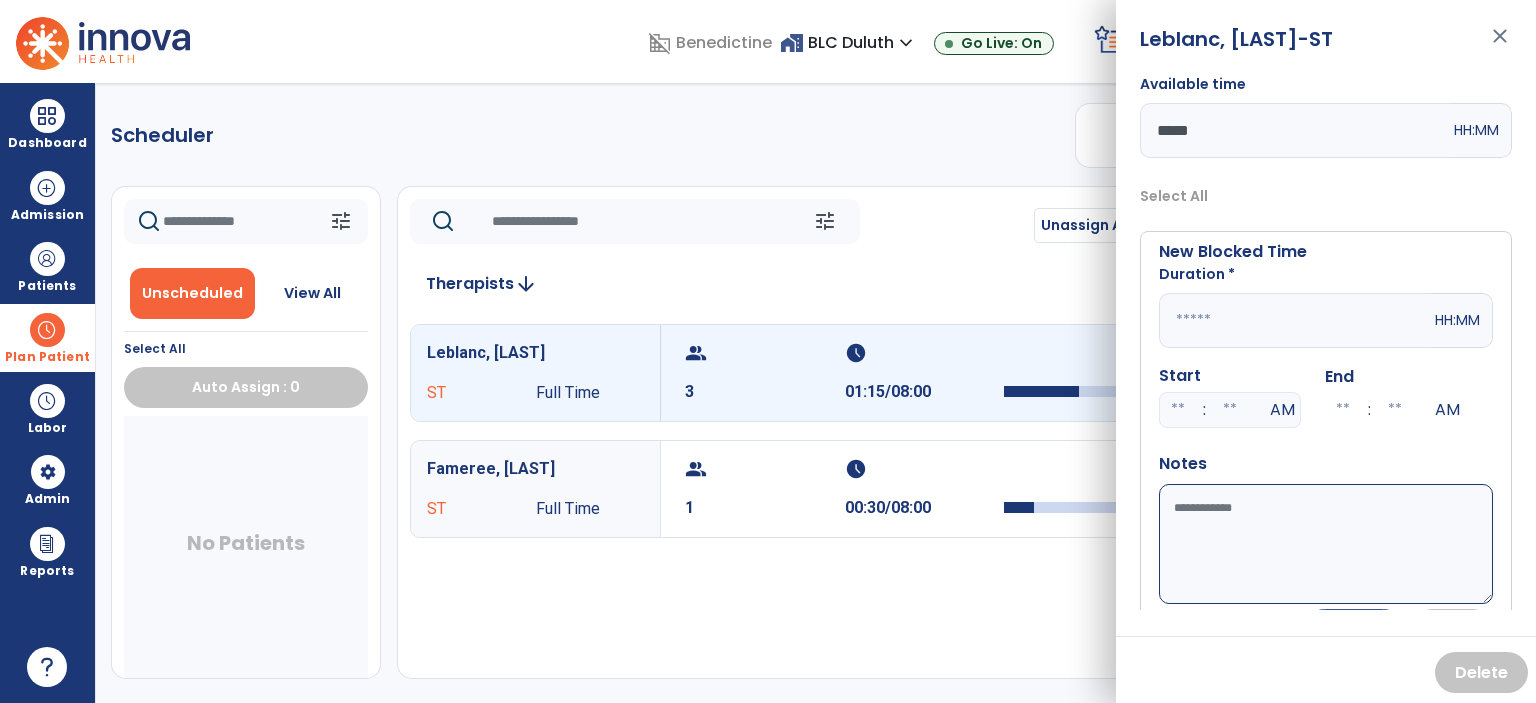 click at bounding box center (1295, 320) 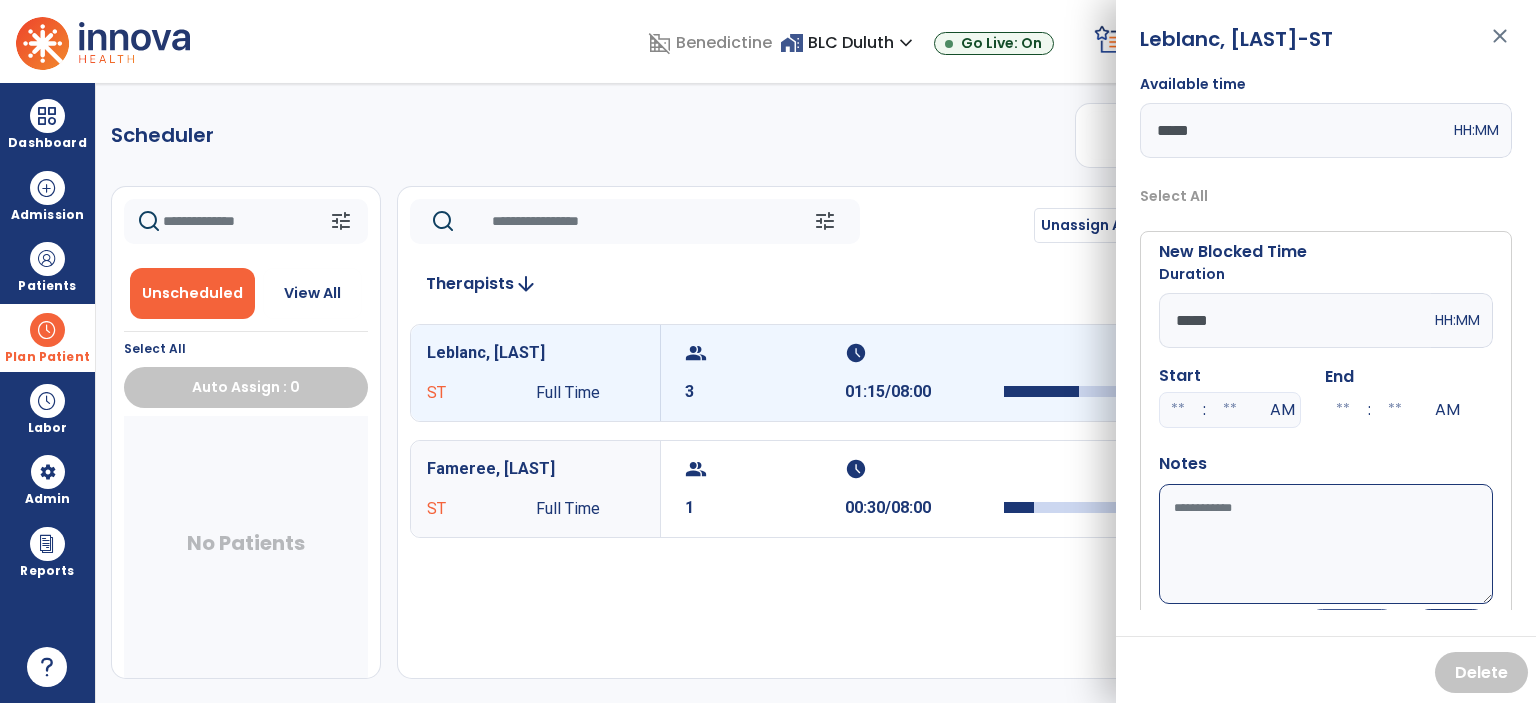 type on "*****" 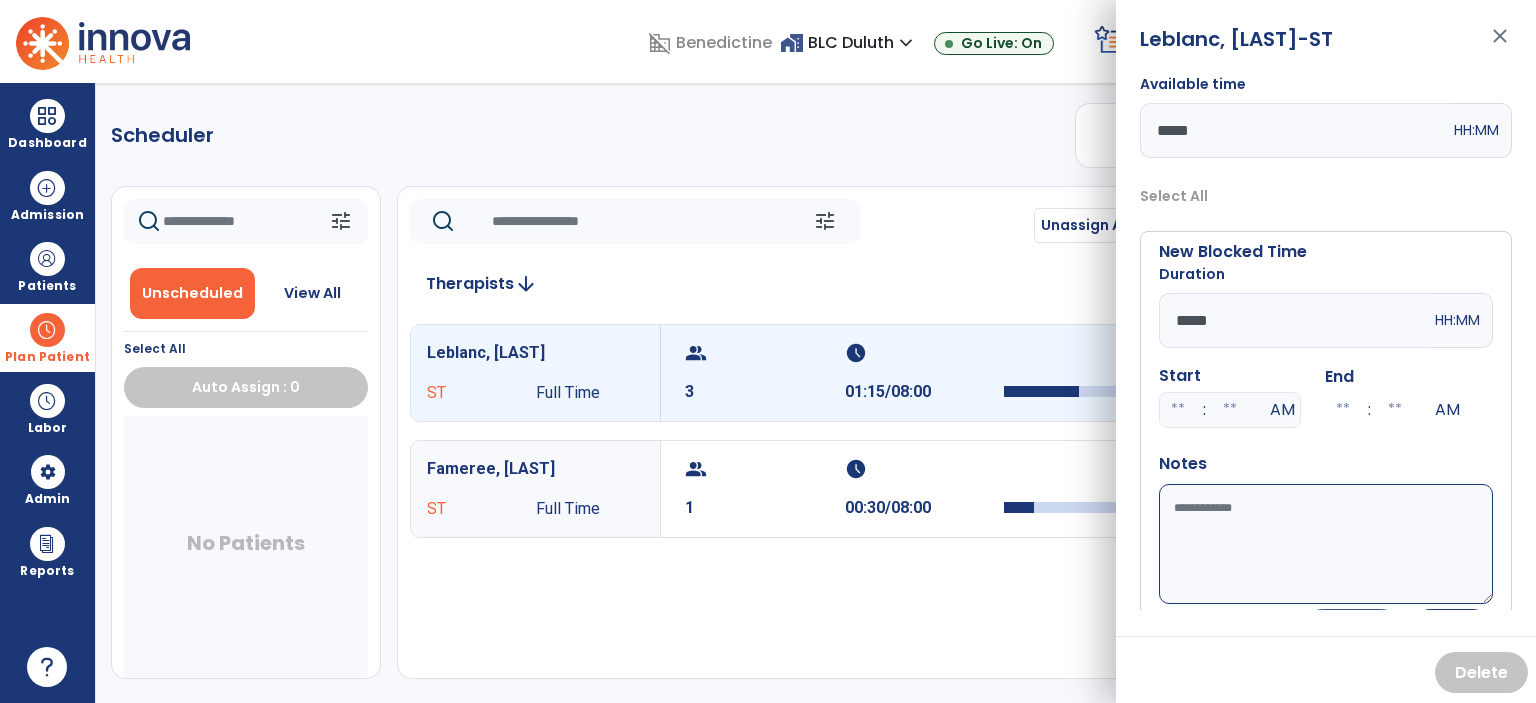 click on "Available time" at bounding box center (1326, 544) 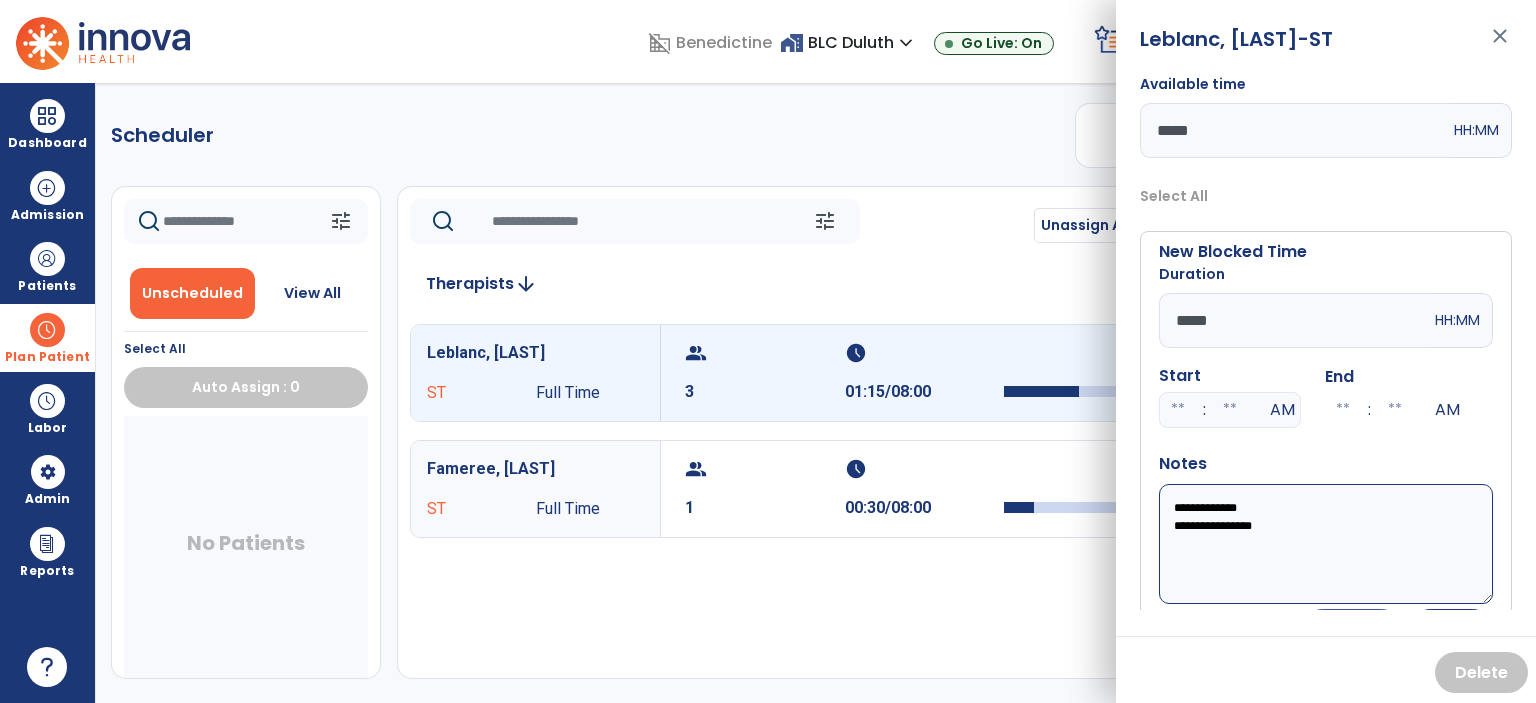scroll, scrollTop: 48, scrollLeft: 0, axis: vertical 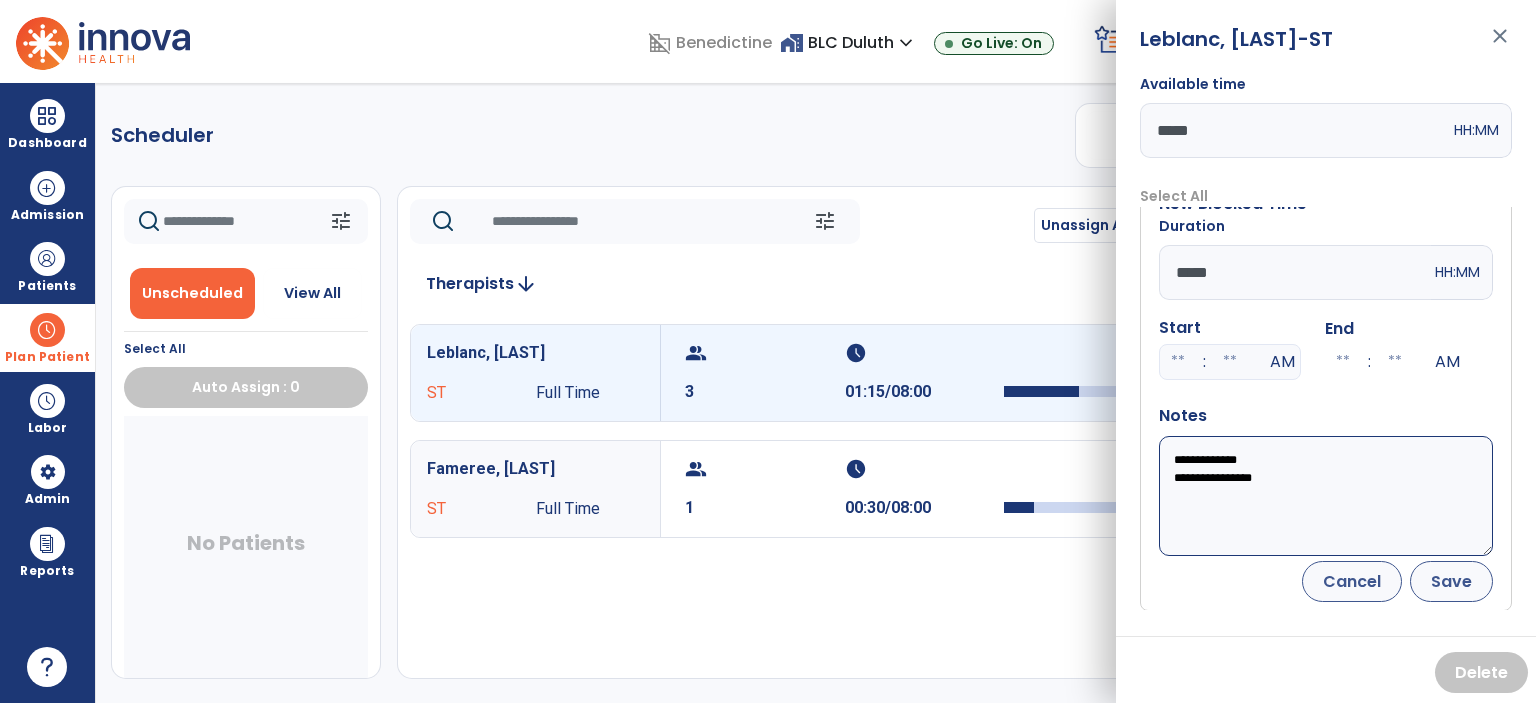 type on "**********" 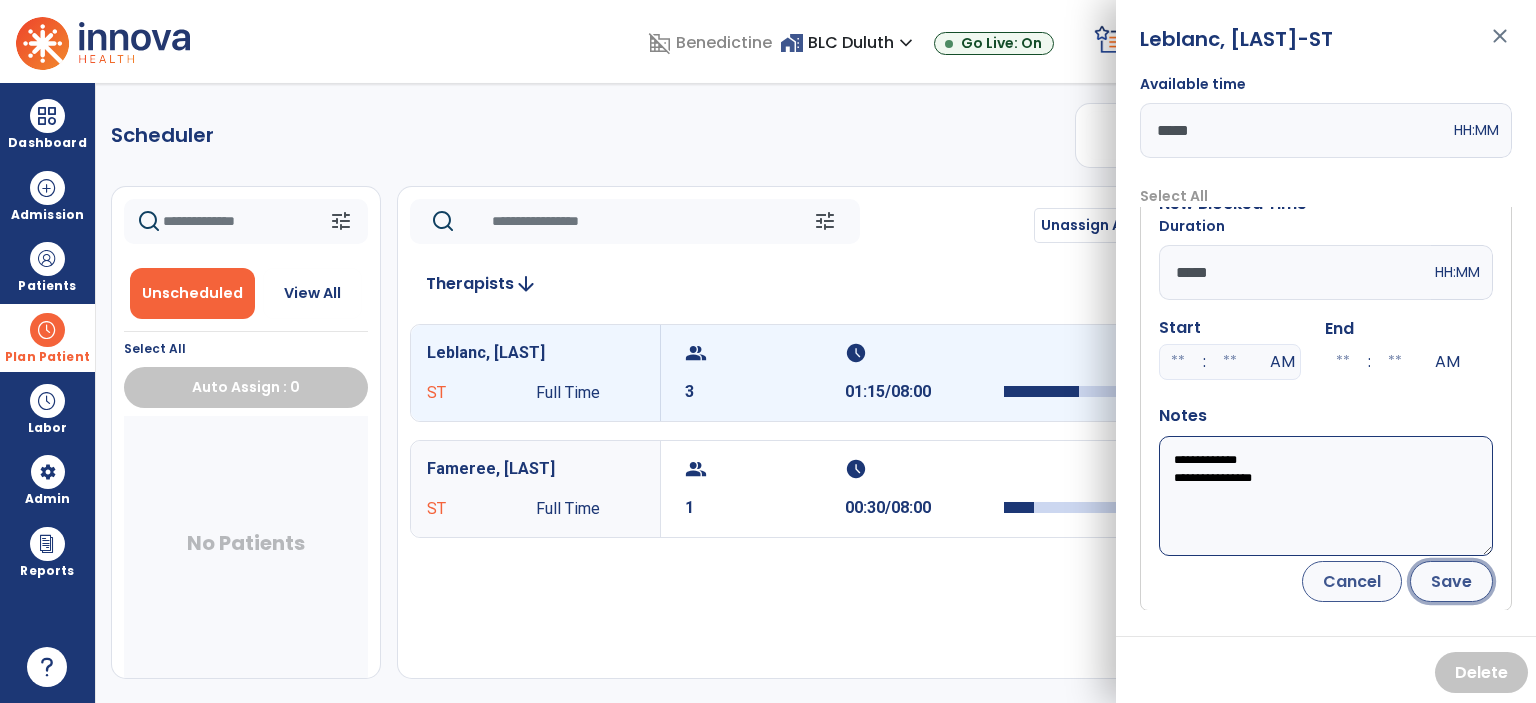 click on "Save" at bounding box center (1451, 581) 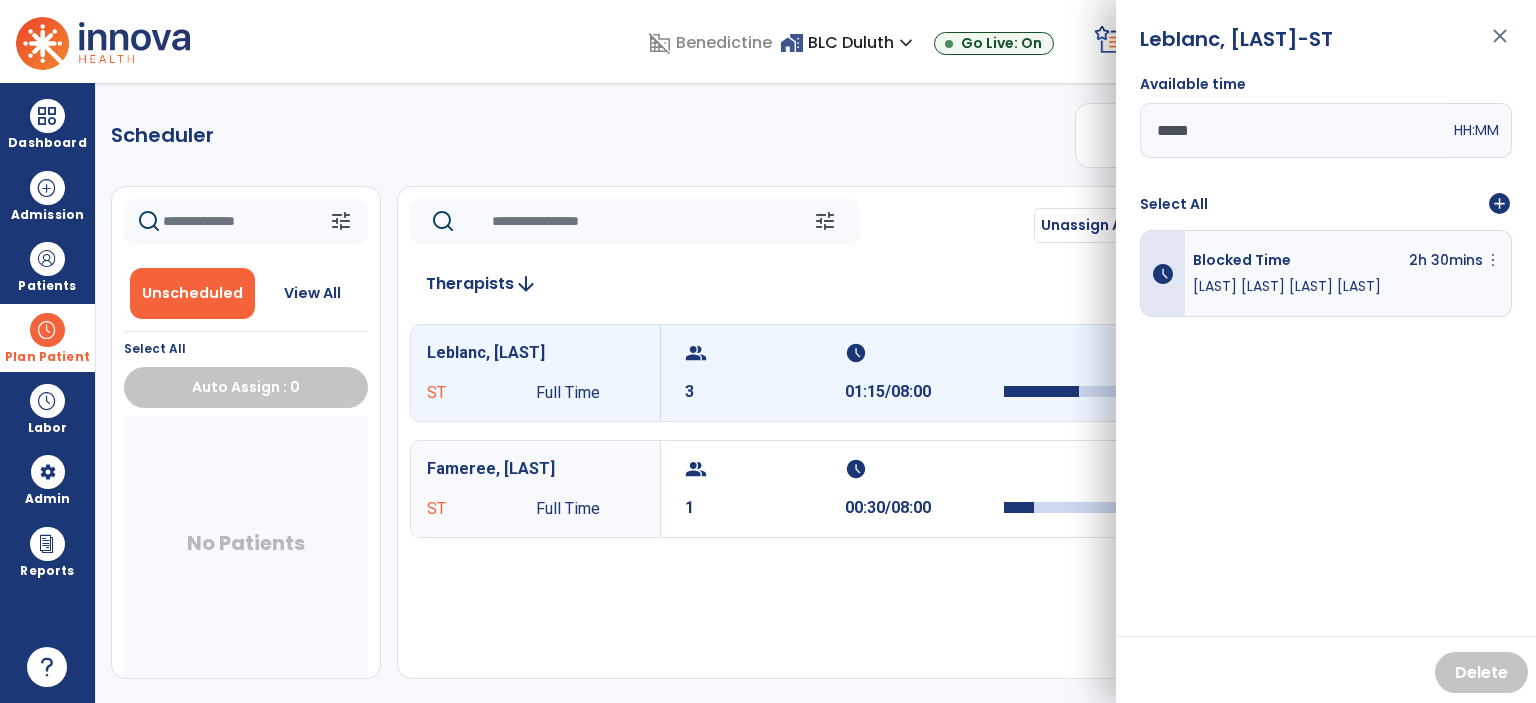 scroll, scrollTop: 0, scrollLeft: 0, axis: both 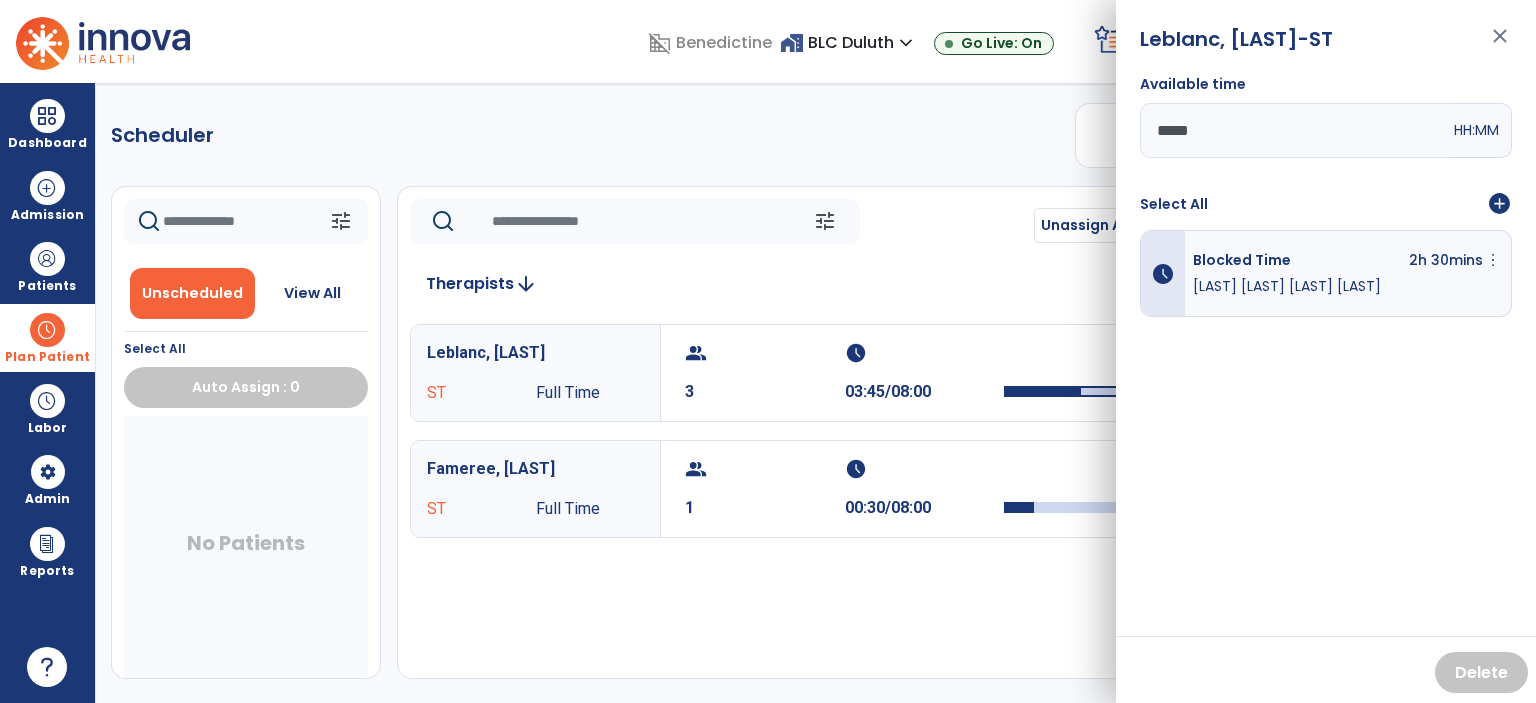 click on "Leblanc, [LAST]" at bounding box center [1219, 41] 